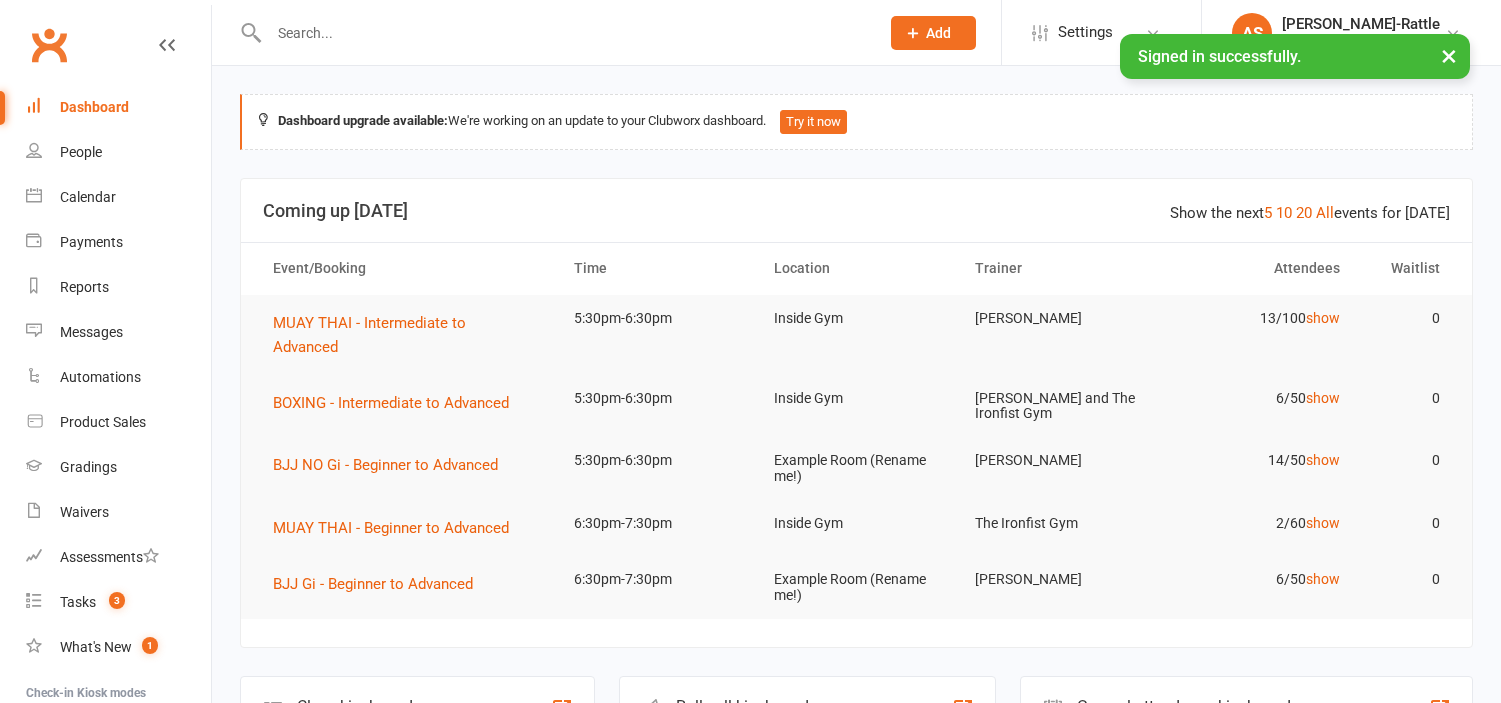 scroll, scrollTop: 0, scrollLeft: 0, axis: both 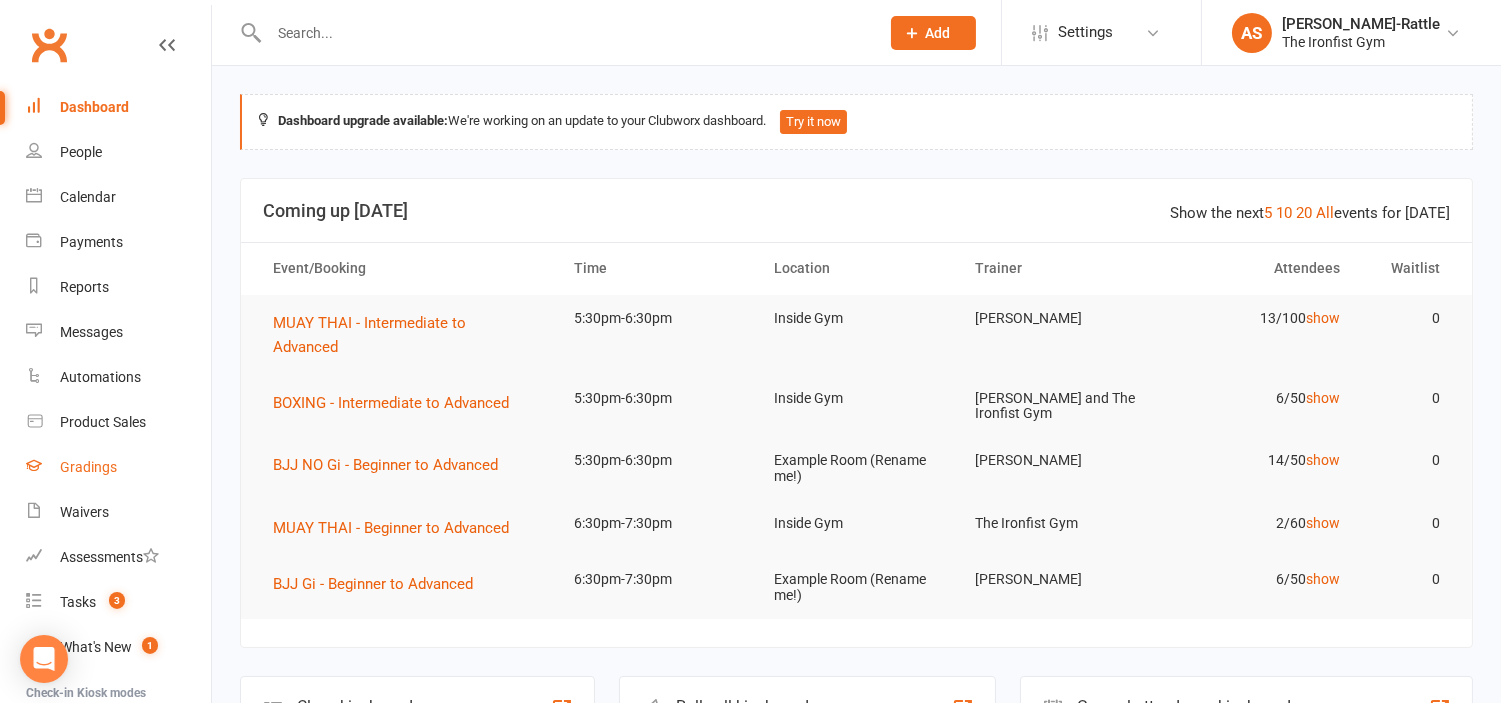 click on "Gradings" at bounding box center (88, 467) 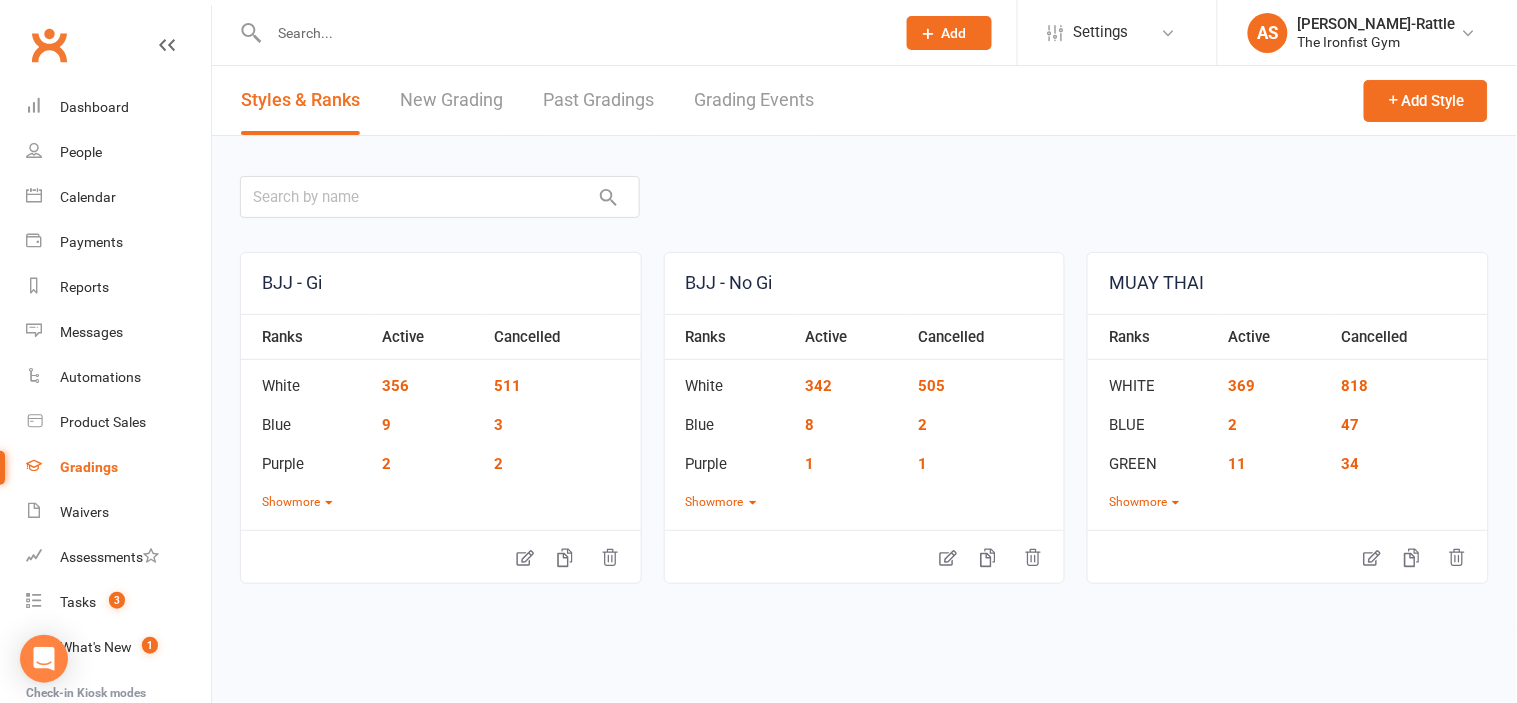 click on "Grading Events" at bounding box center (754, 100) 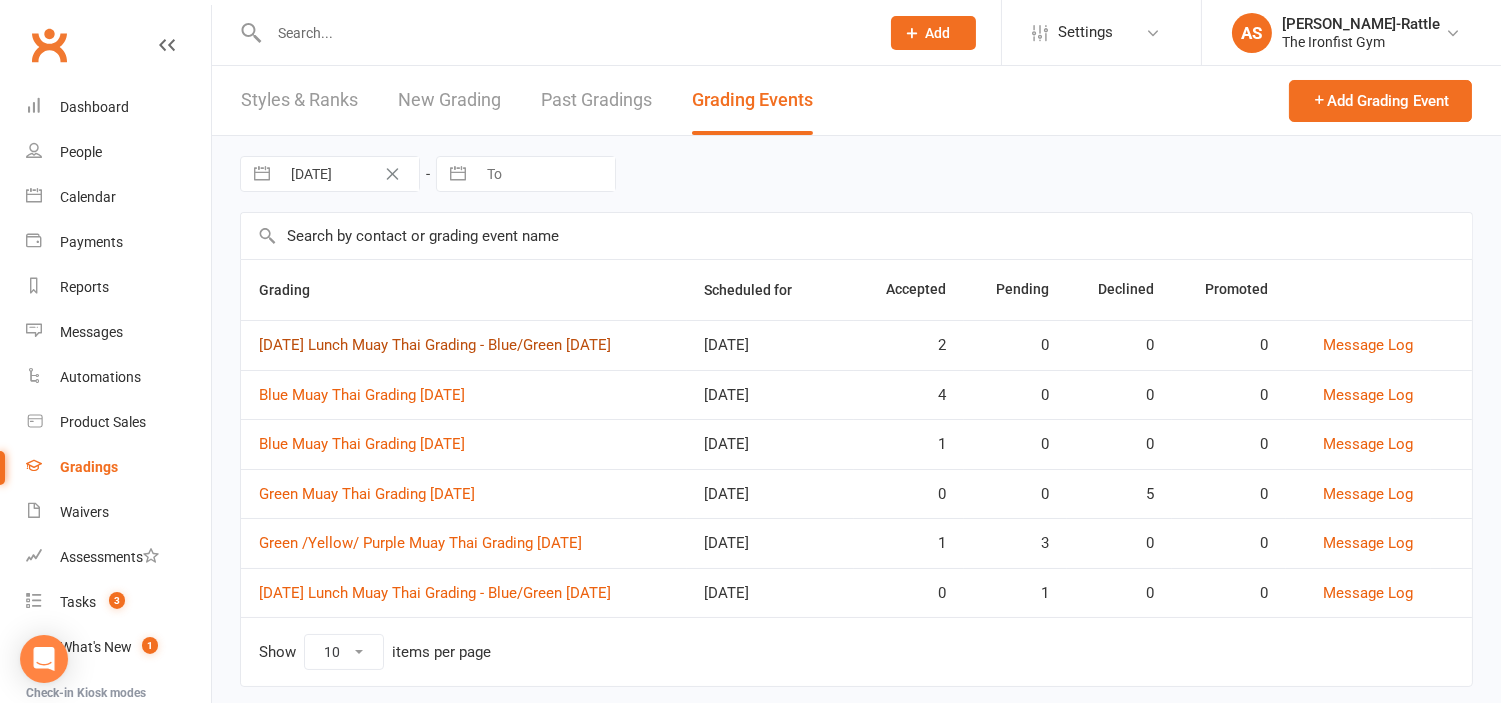 scroll, scrollTop: 42, scrollLeft: 0, axis: vertical 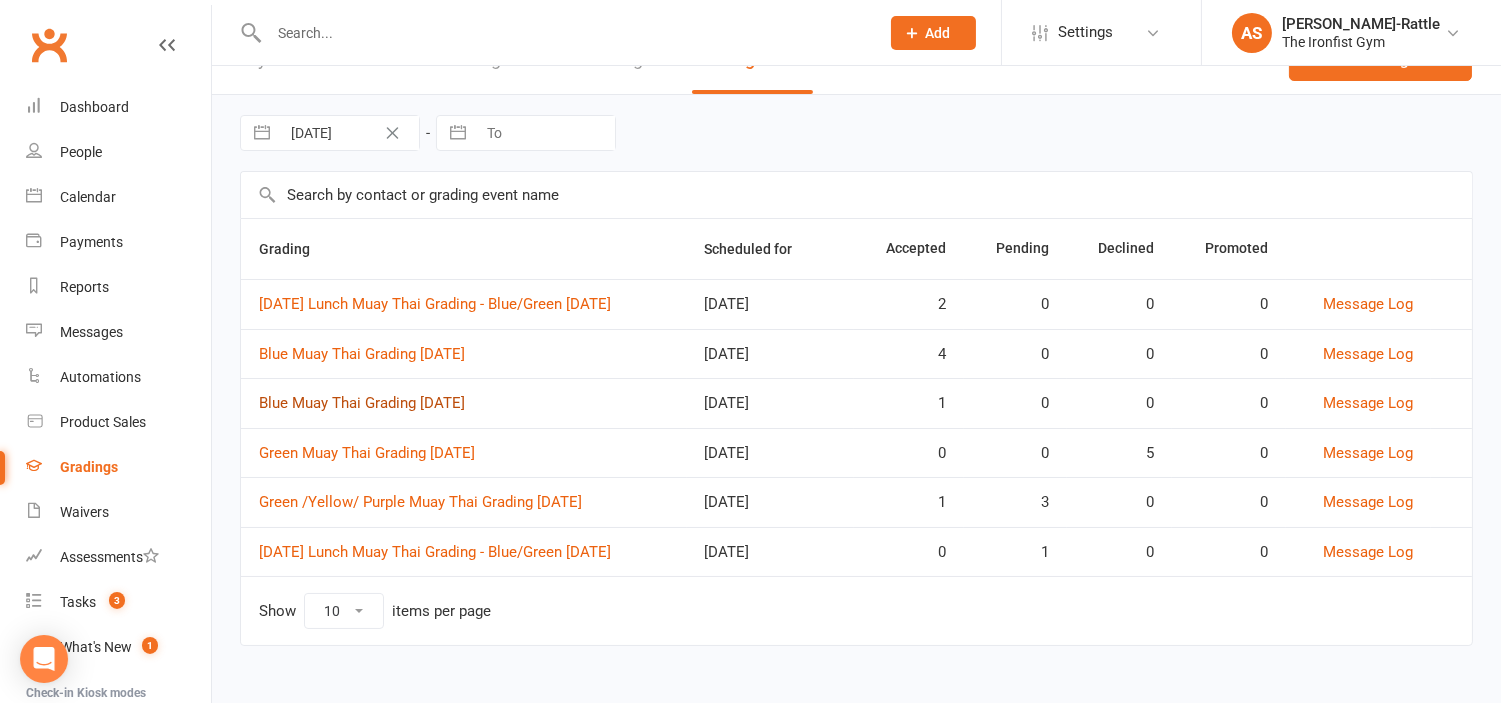 click on "Blue Muay Thai Grading Tuesday 15/7/2025" at bounding box center (362, 403) 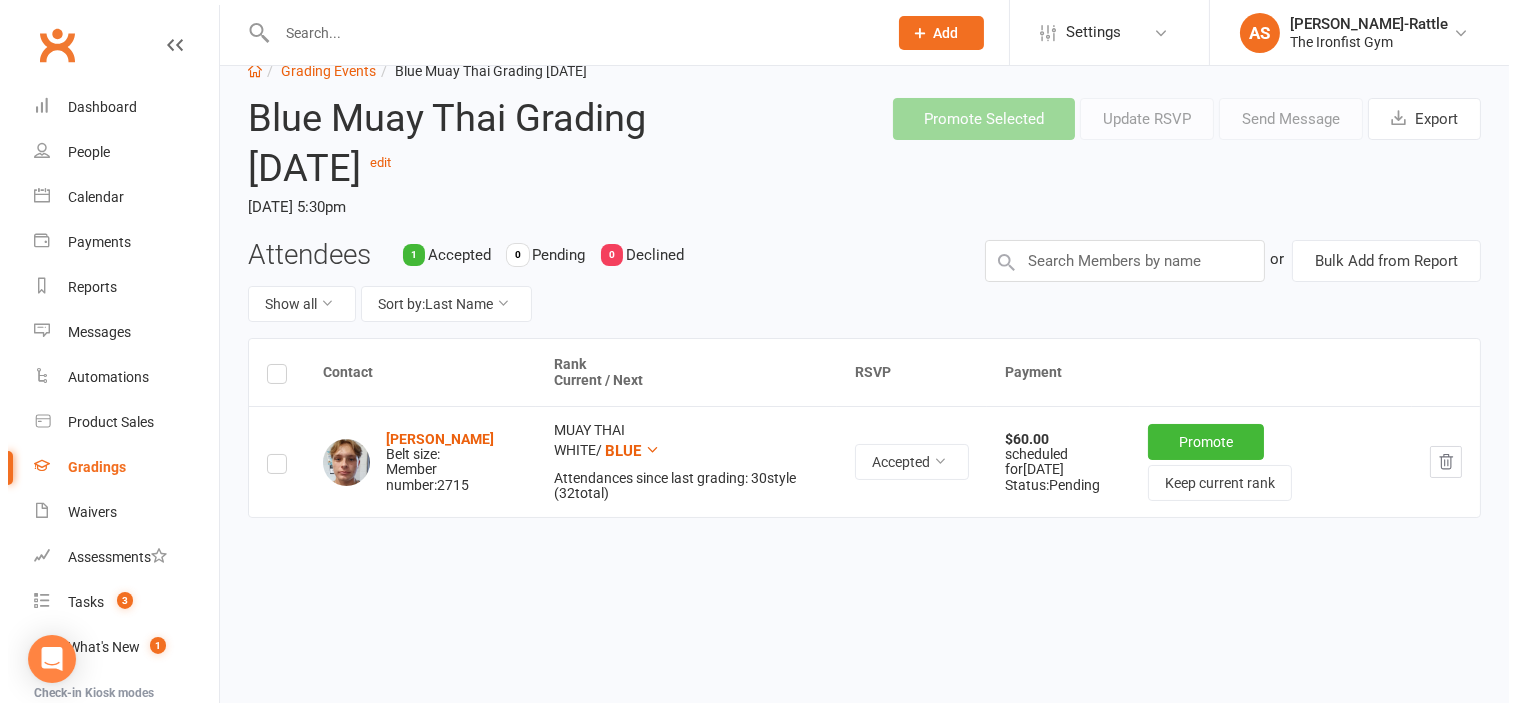 scroll, scrollTop: 0, scrollLeft: 0, axis: both 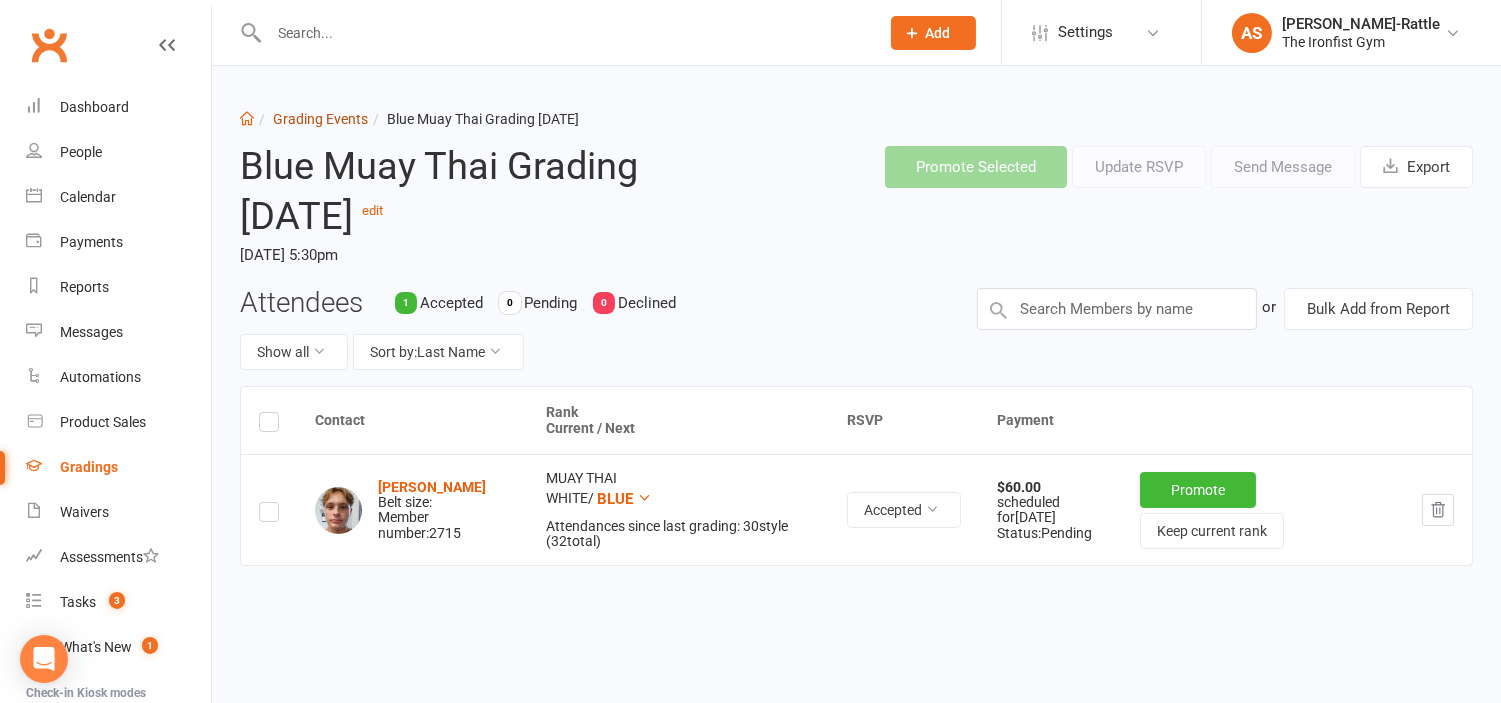 click on "Grading Events" at bounding box center [320, 119] 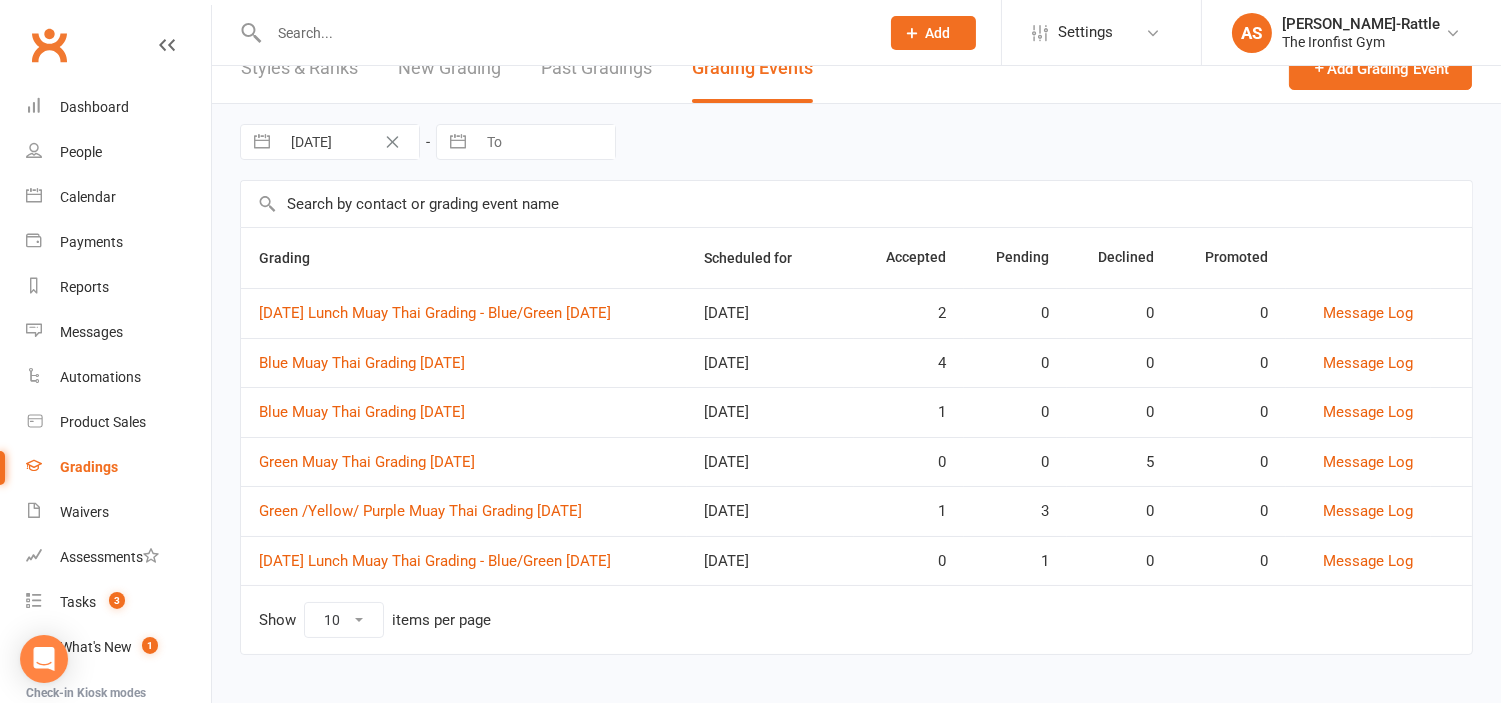 scroll, scrollTop: 42, scrollLeft: 0, axis: vertical 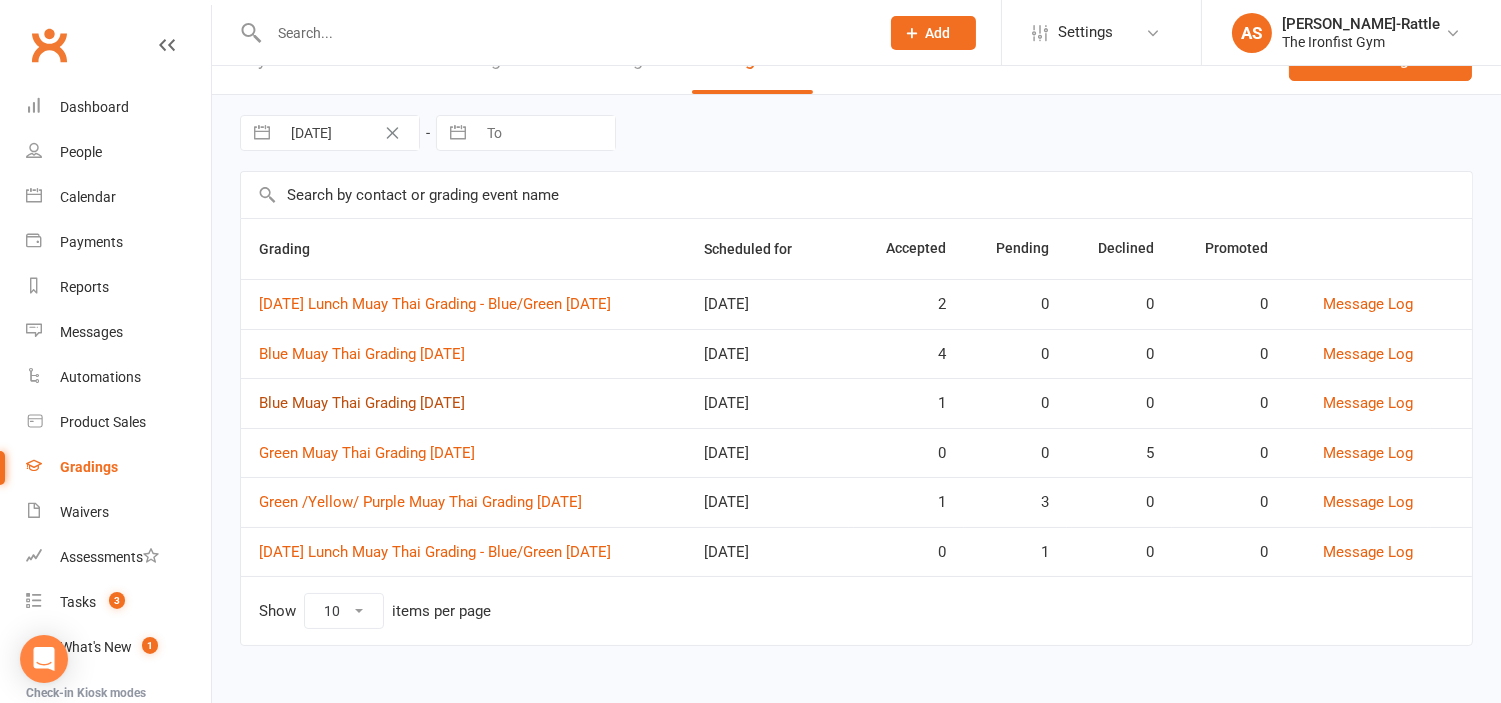 click on "Blue Muay Thai Grading Tuesday 15/7/2025" at bounding box center (362, 403) 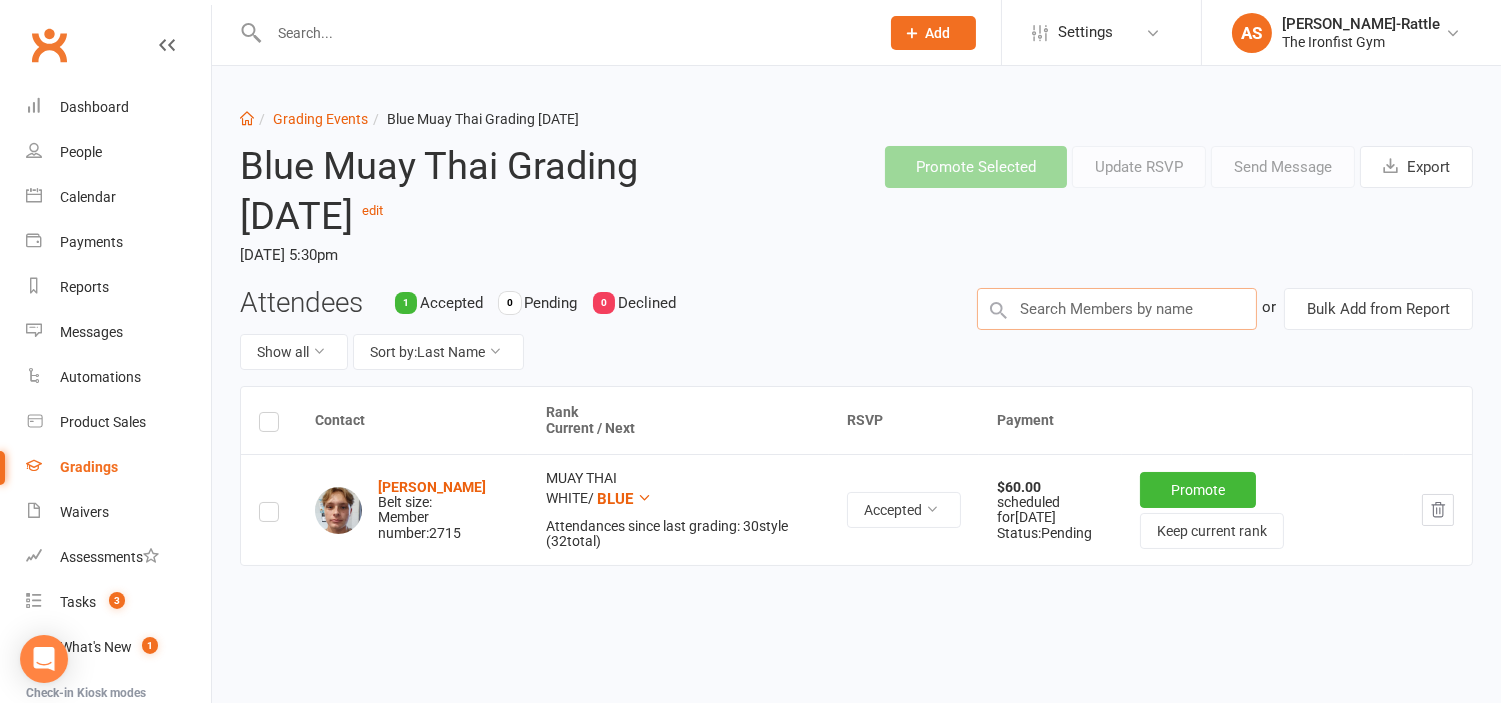 click at bounding box center (1117, 309) 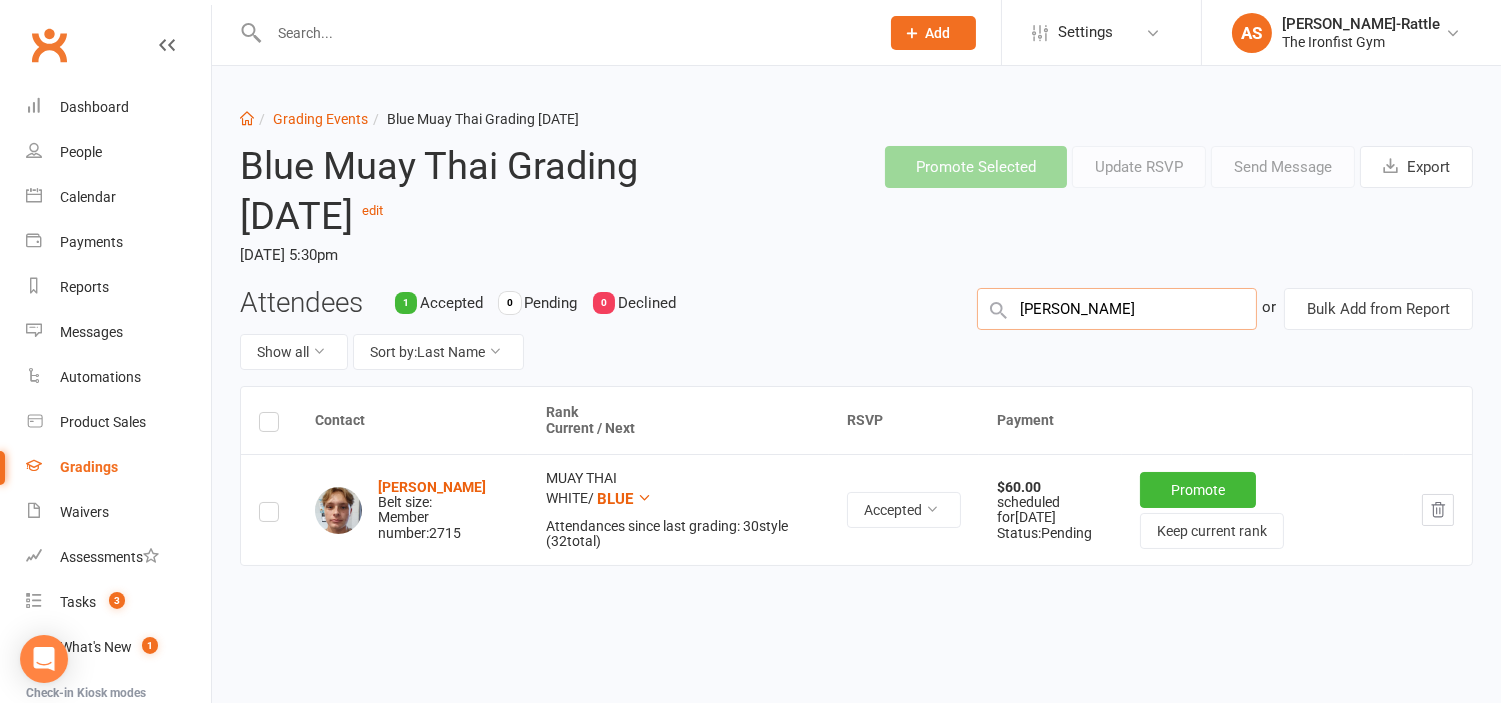 type on "willis" 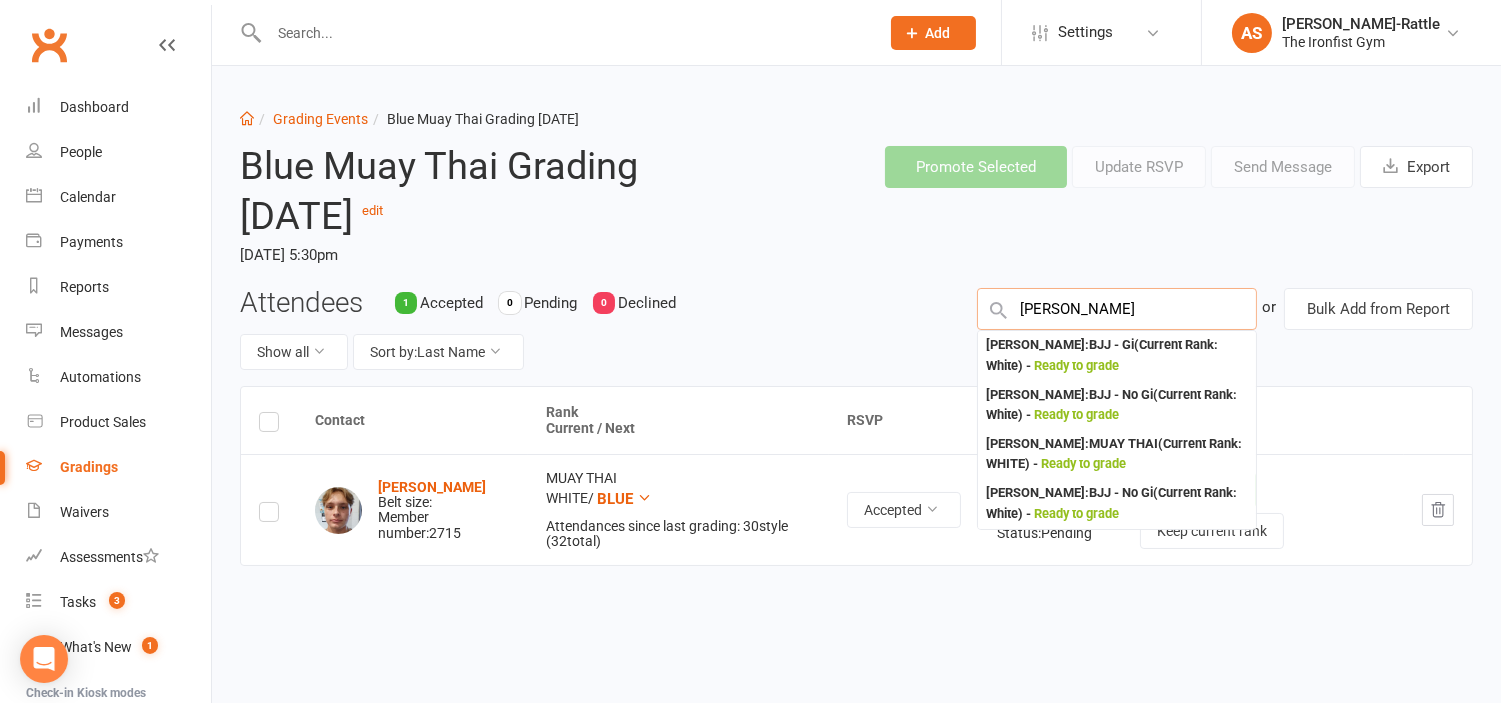 scroll, scrollTop: 1036, scrollLeft: 0, axis: vertical 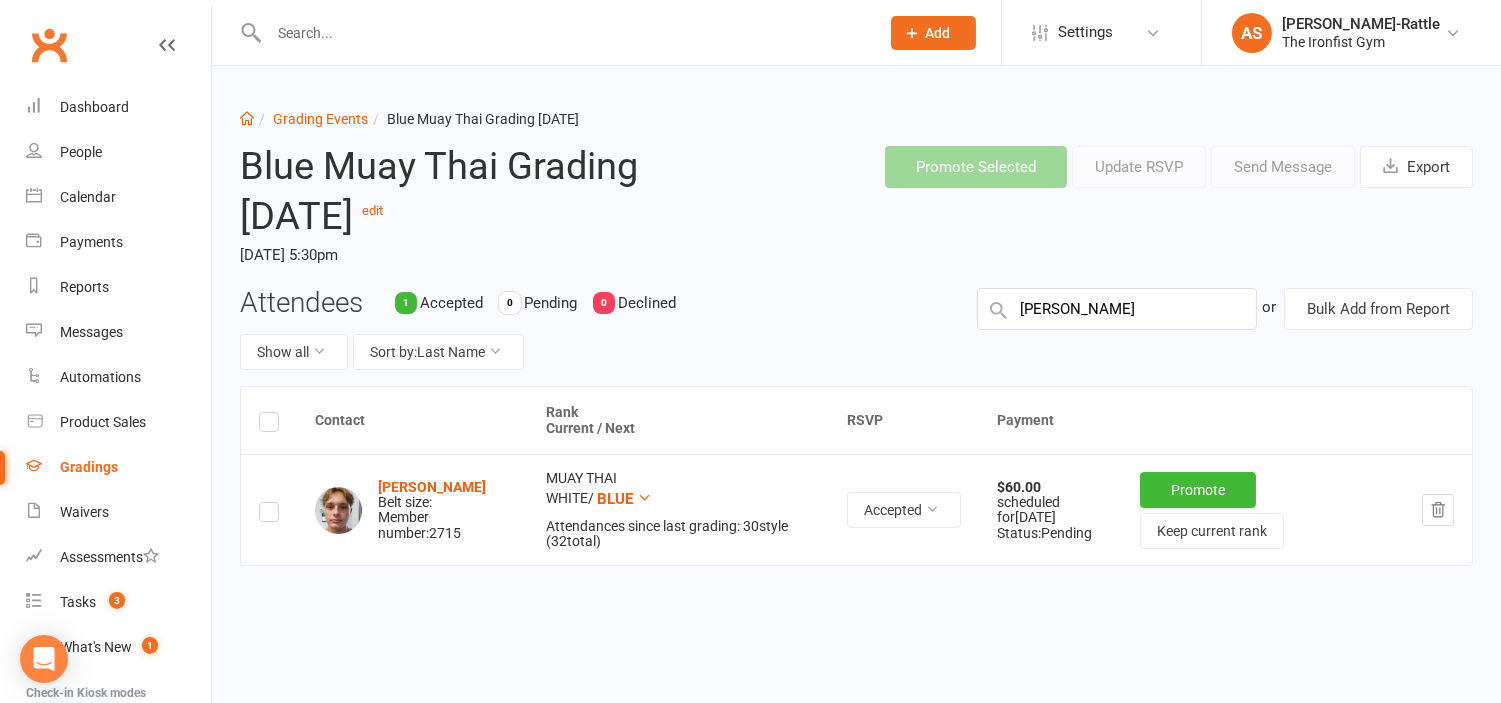 type 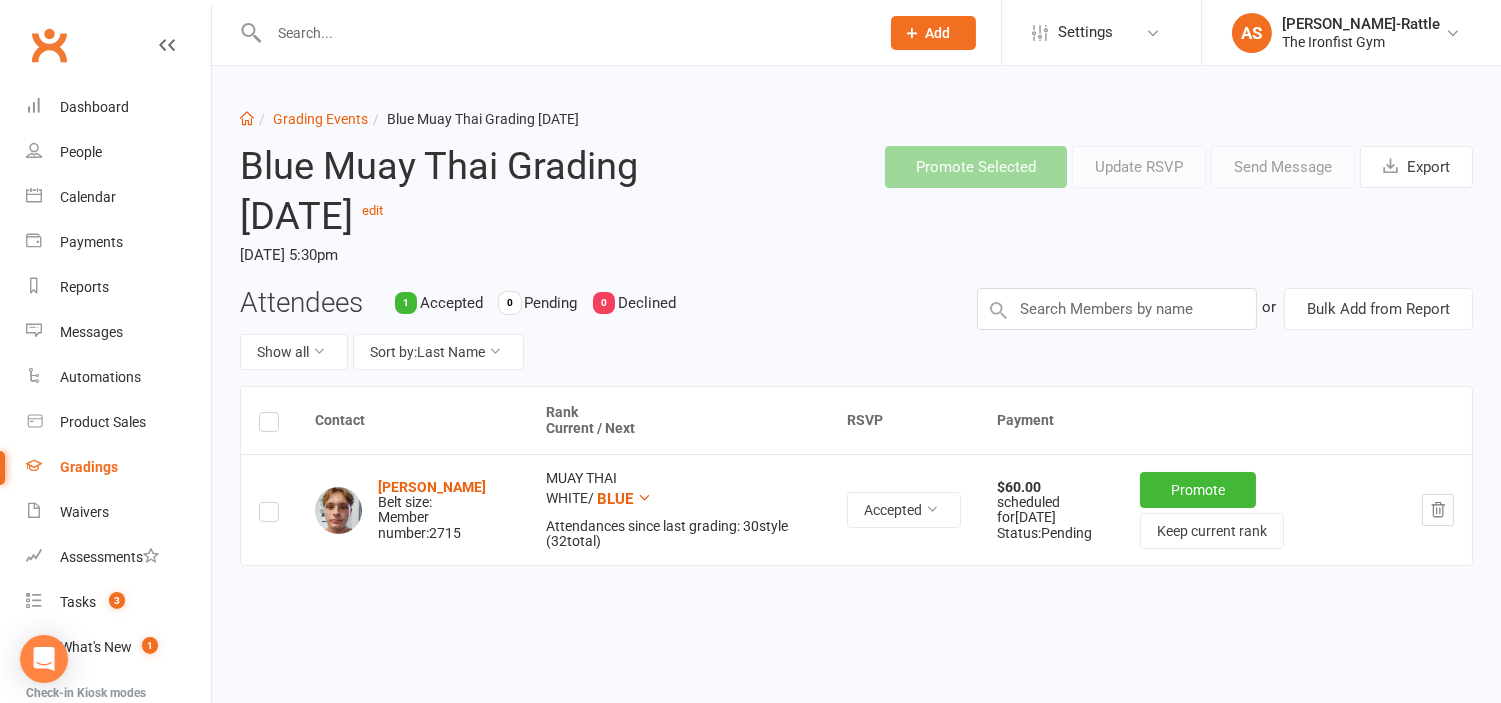click at bounding box center [564, 33] 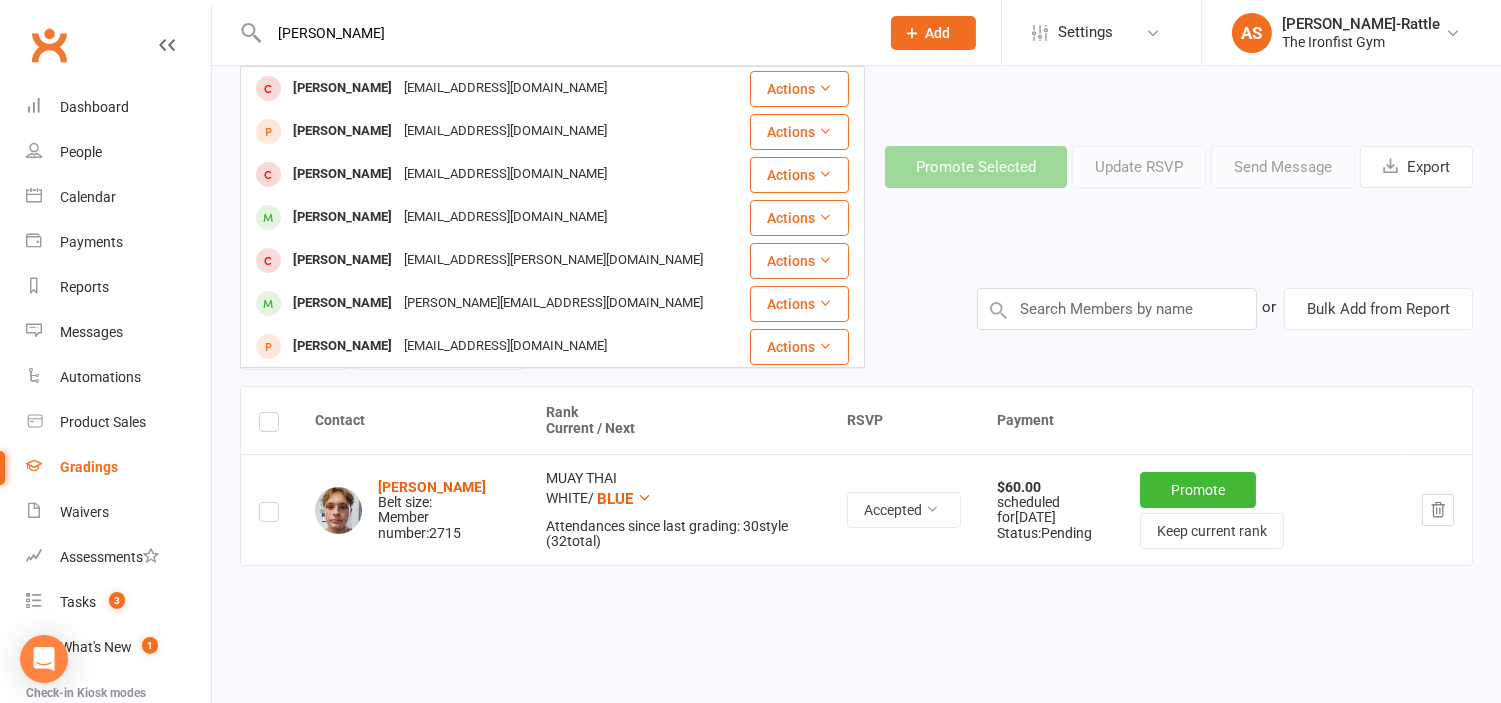 type on "willis" 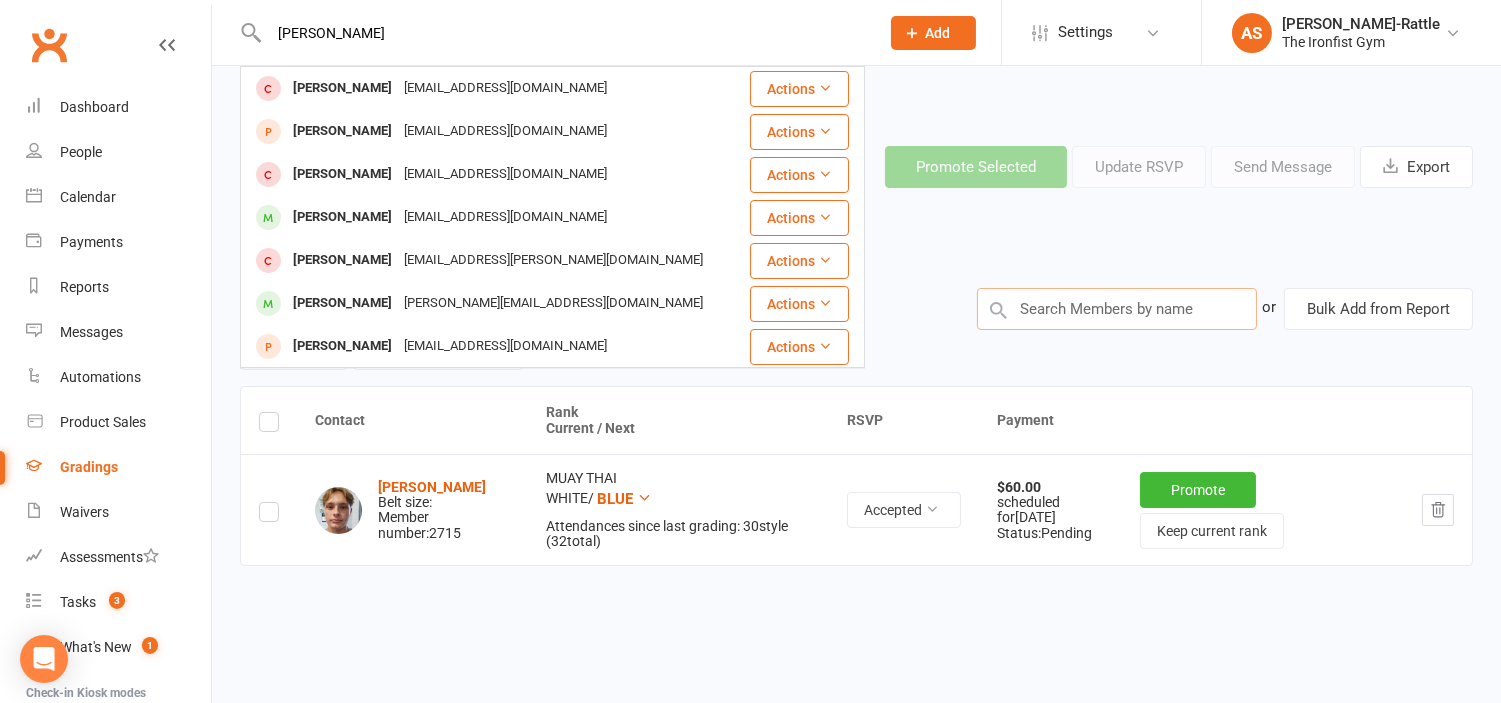 click at bounding box center [1117, 309] 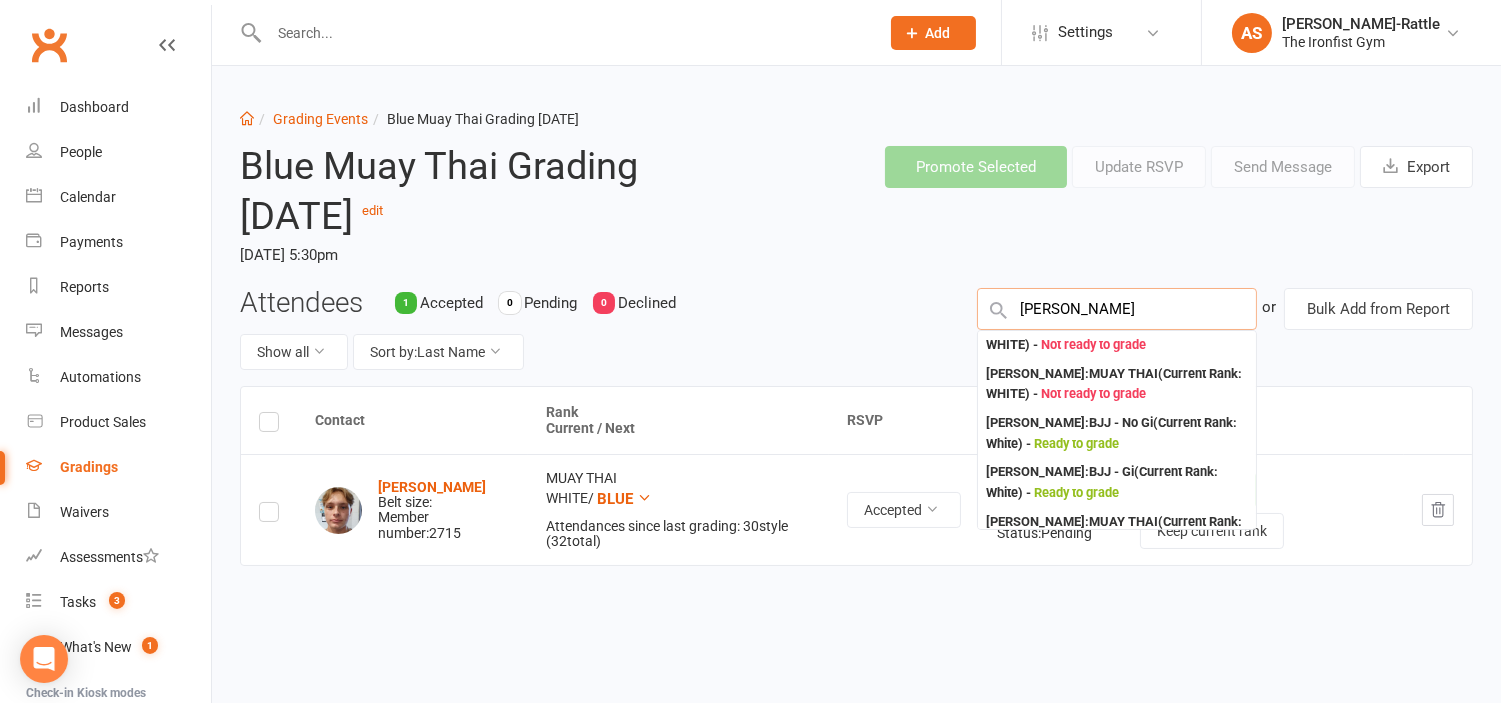 scroll, scrollTop: 197, scrollLeft: 0, axis: vertical 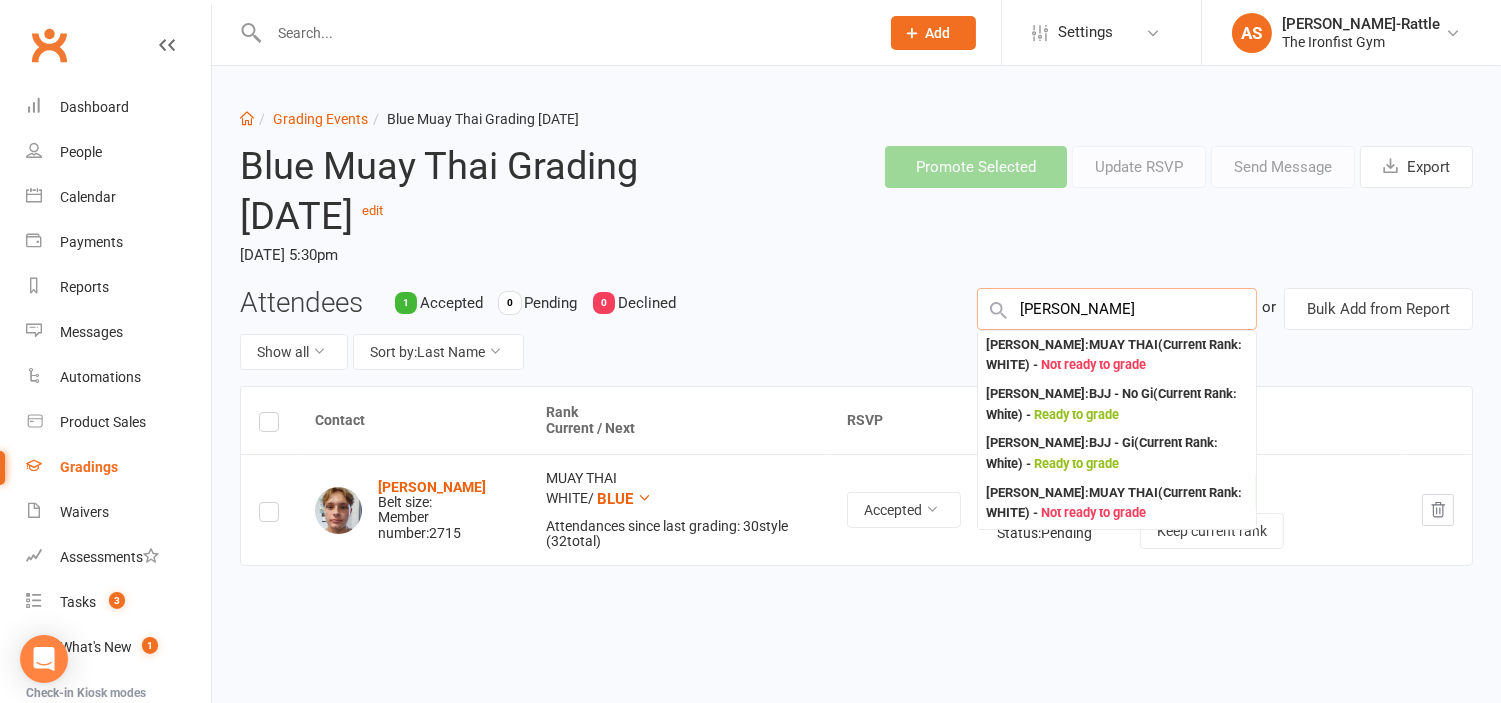 type on "kayden willi" 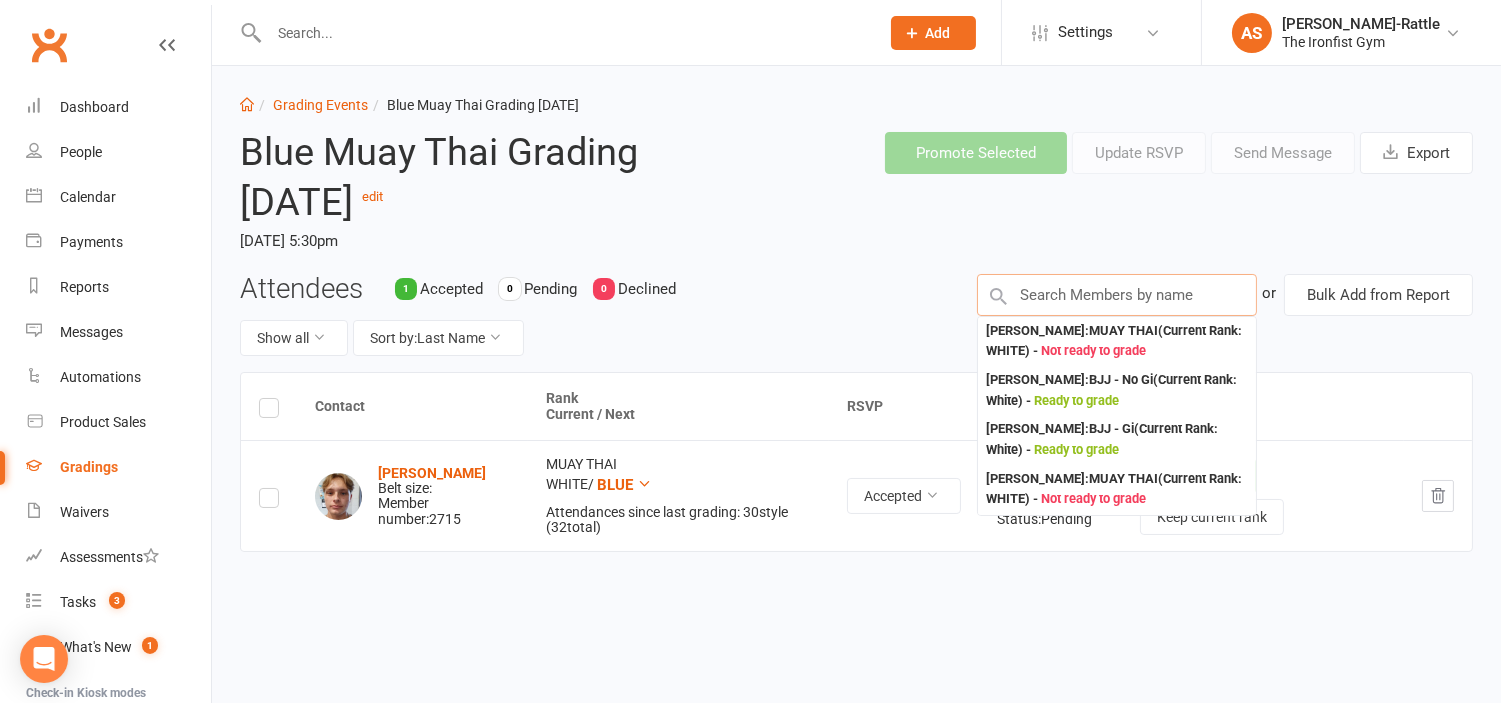 scroll, scrollTop: 15, scrollLeft: 0, axis: vertical 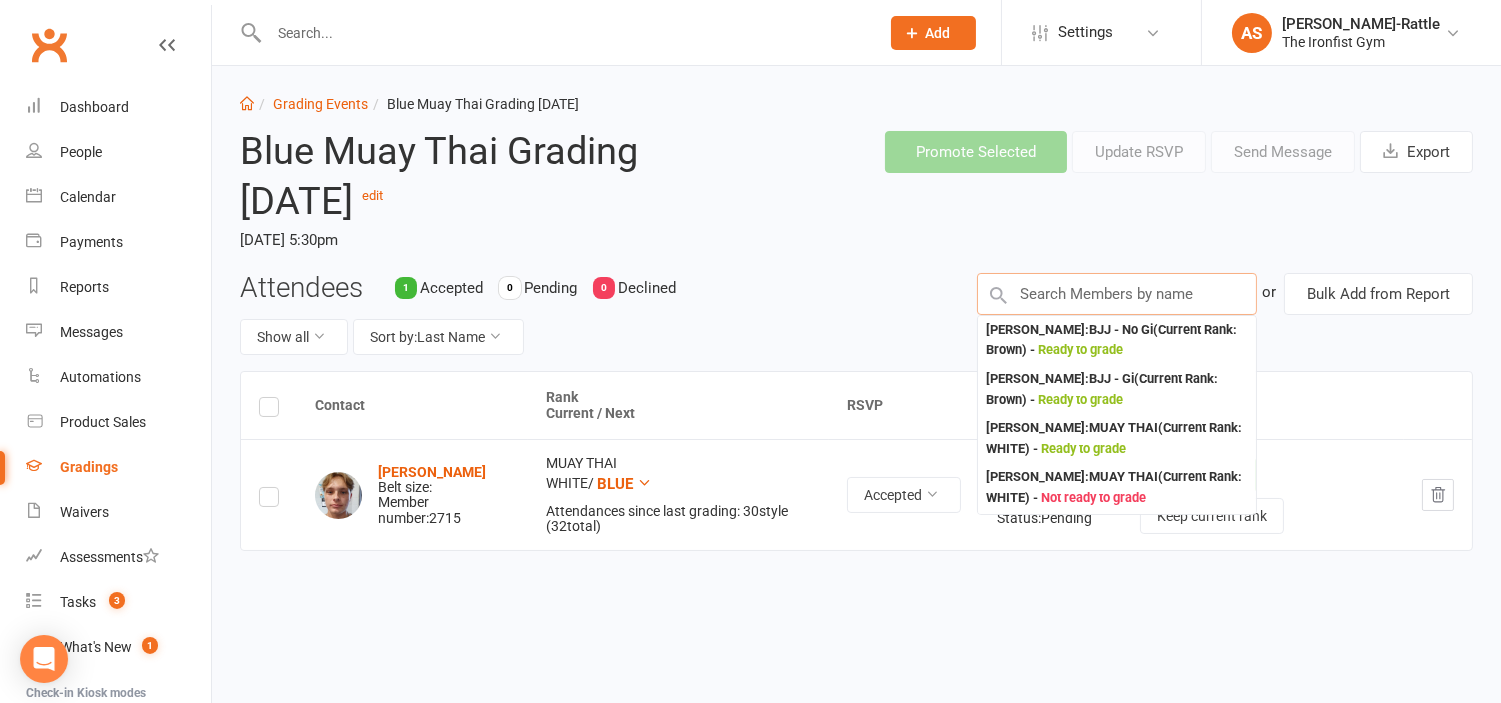 click at bounding box center (1117, 294) 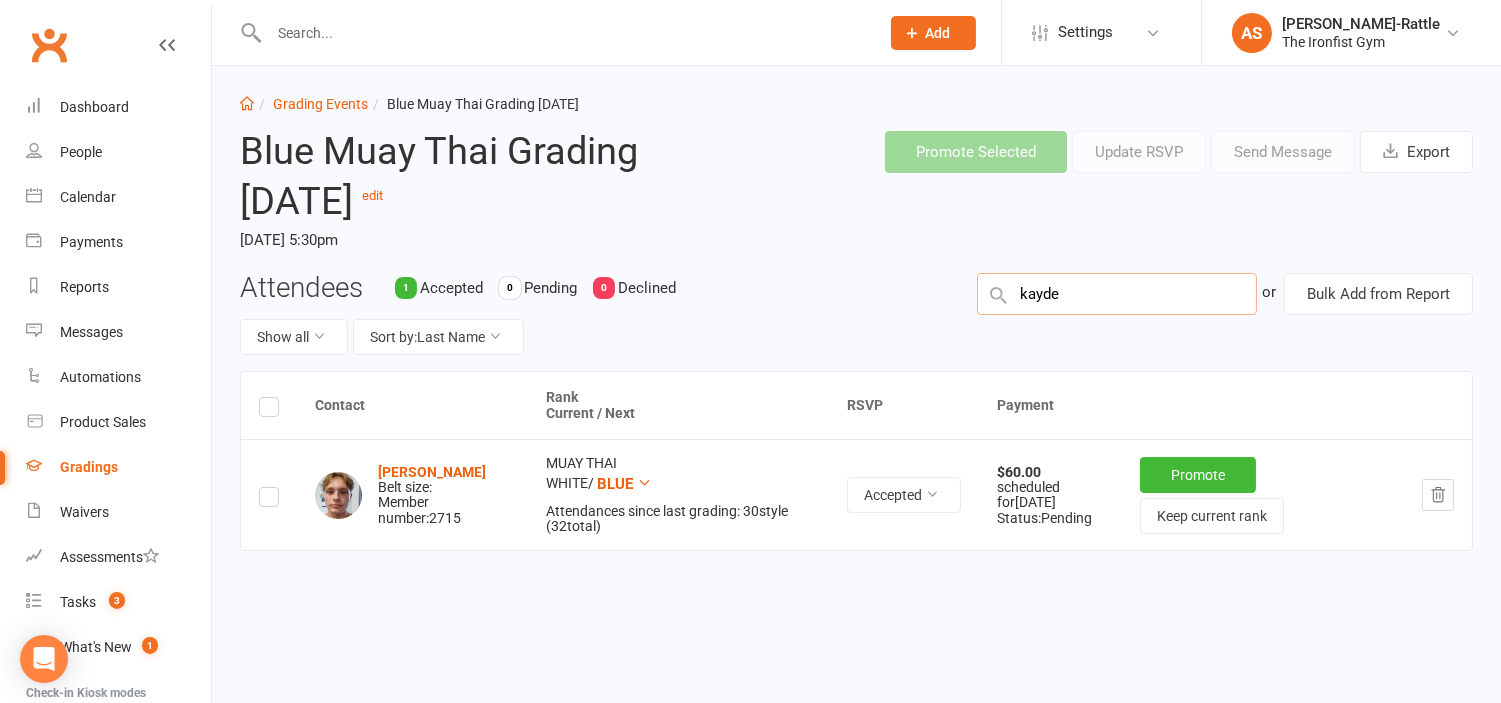 type on "kayden" 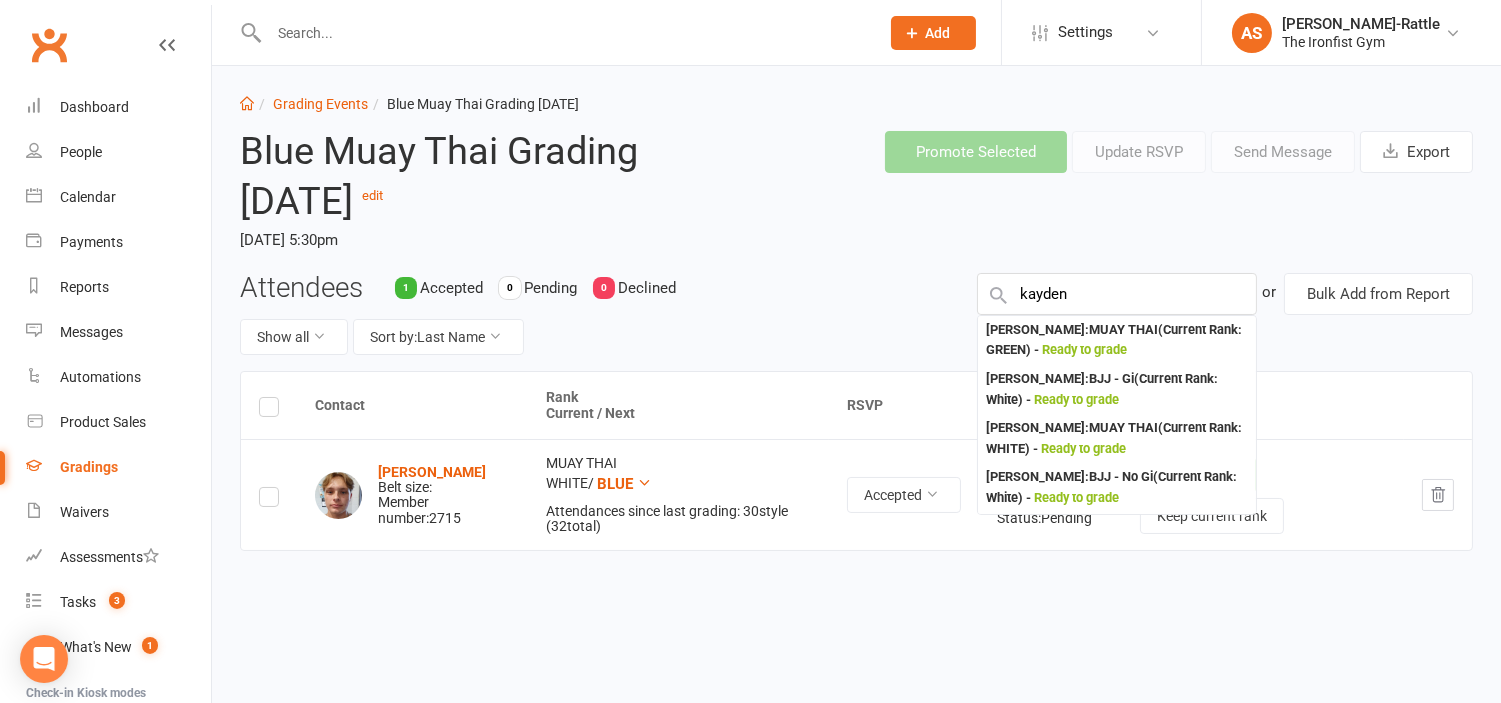 type 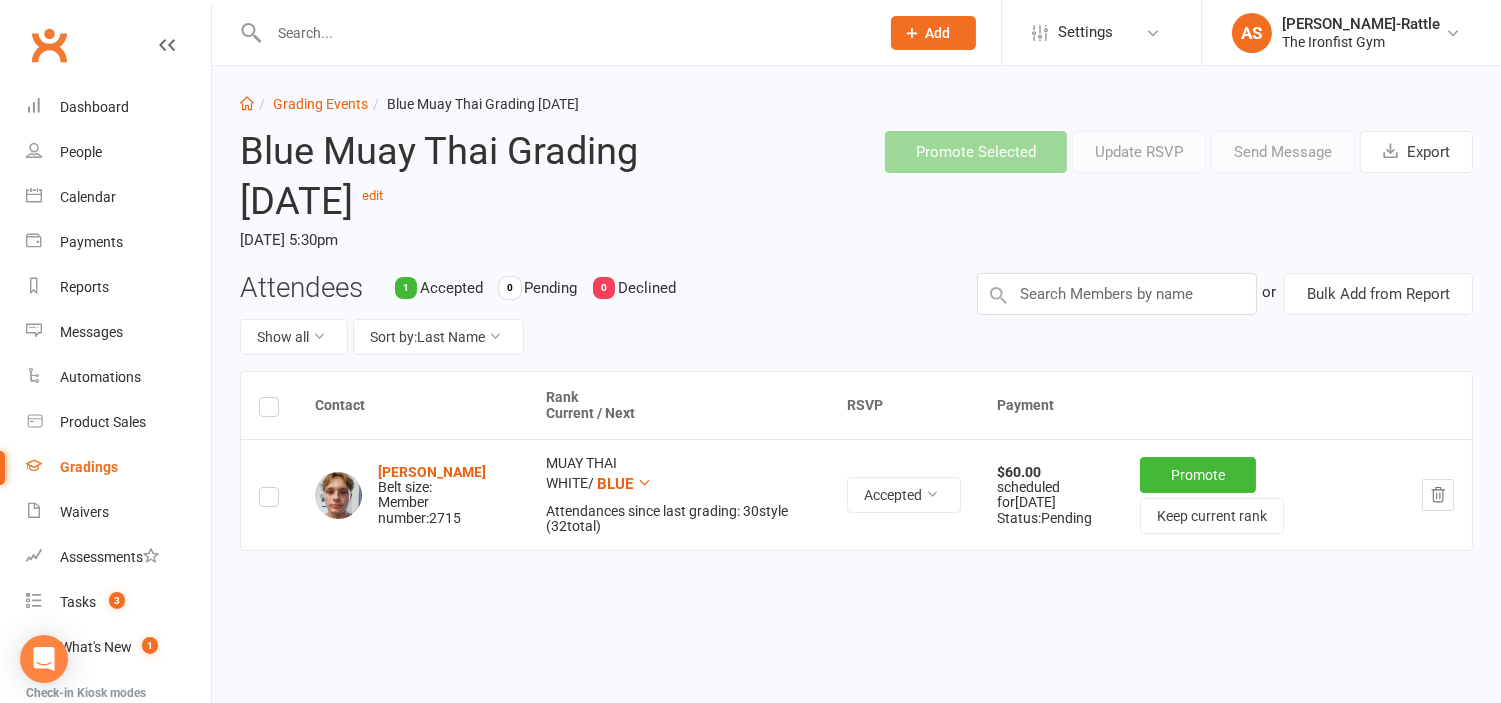 click at bounding box center (552, 32) 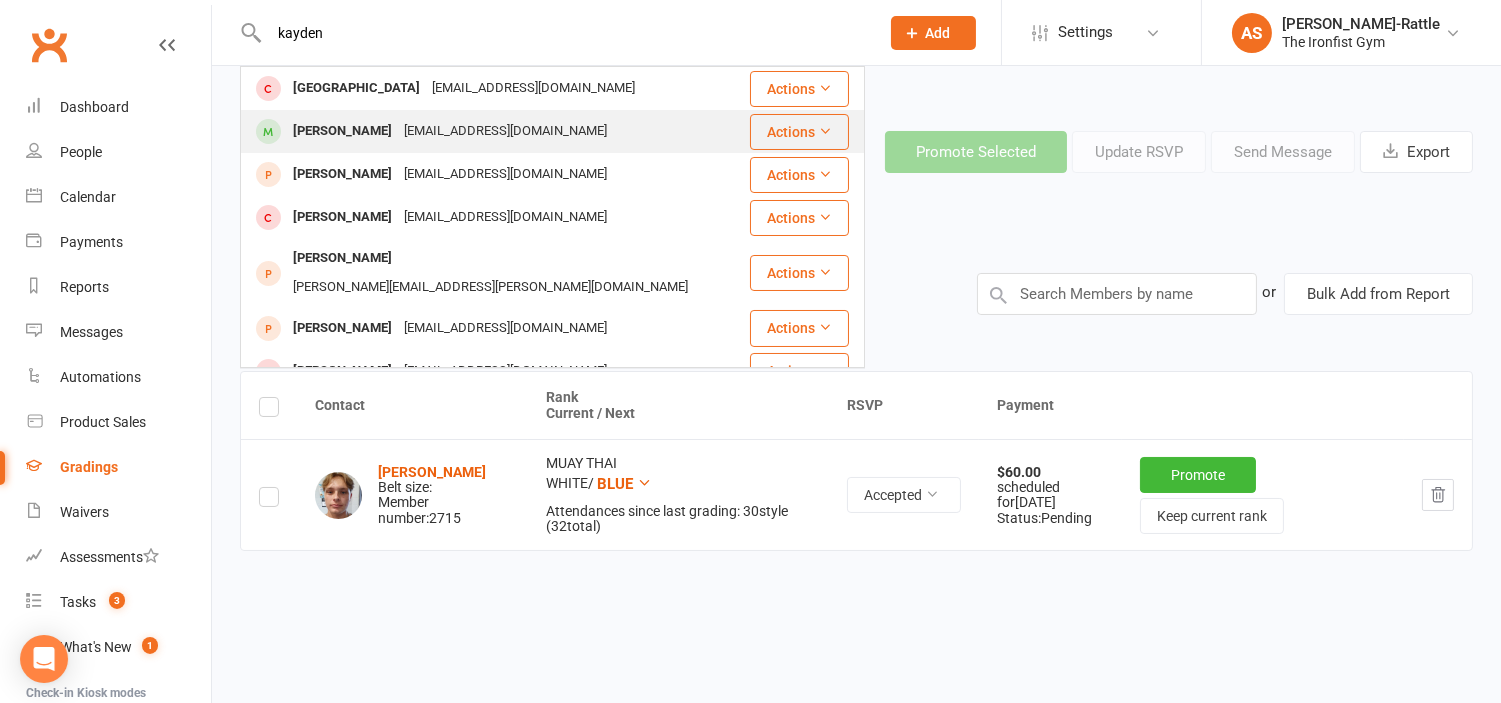 type on "kayden" 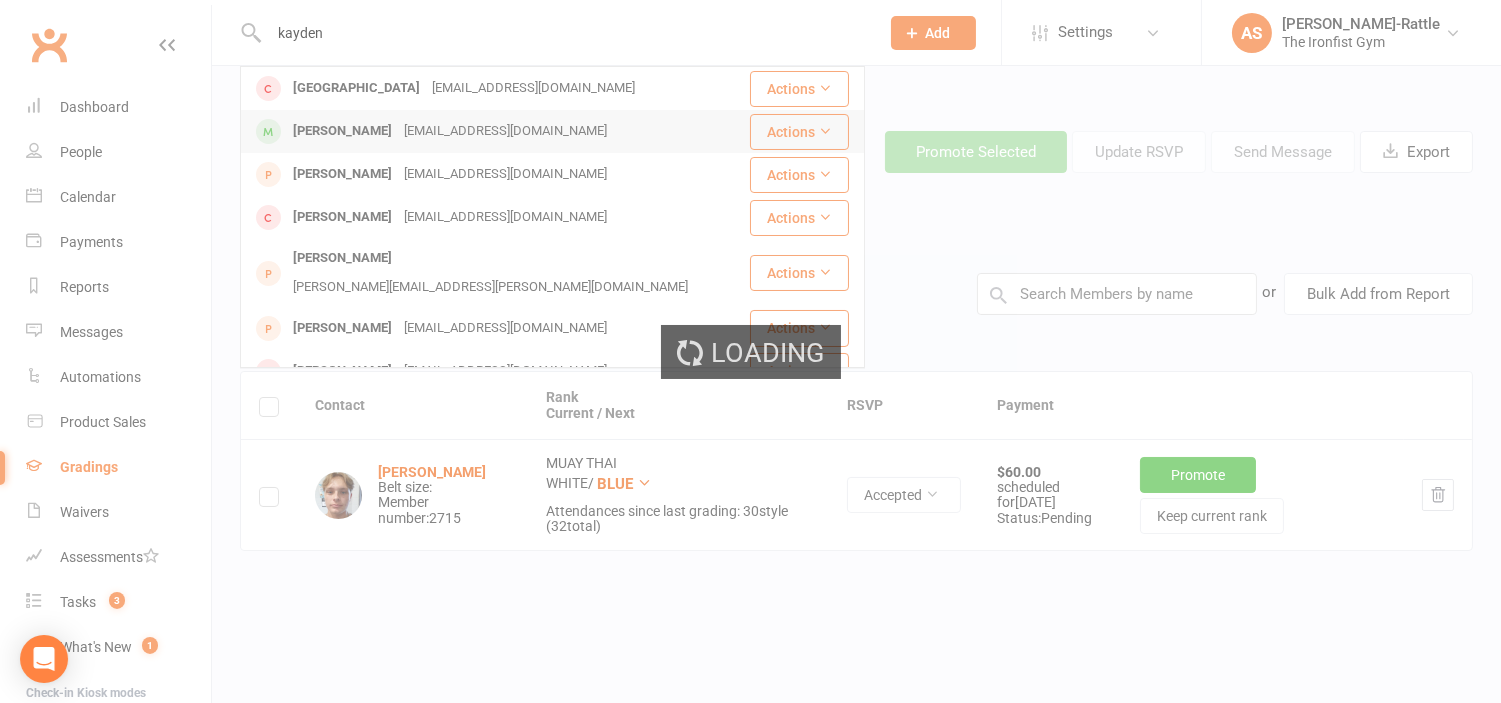 type 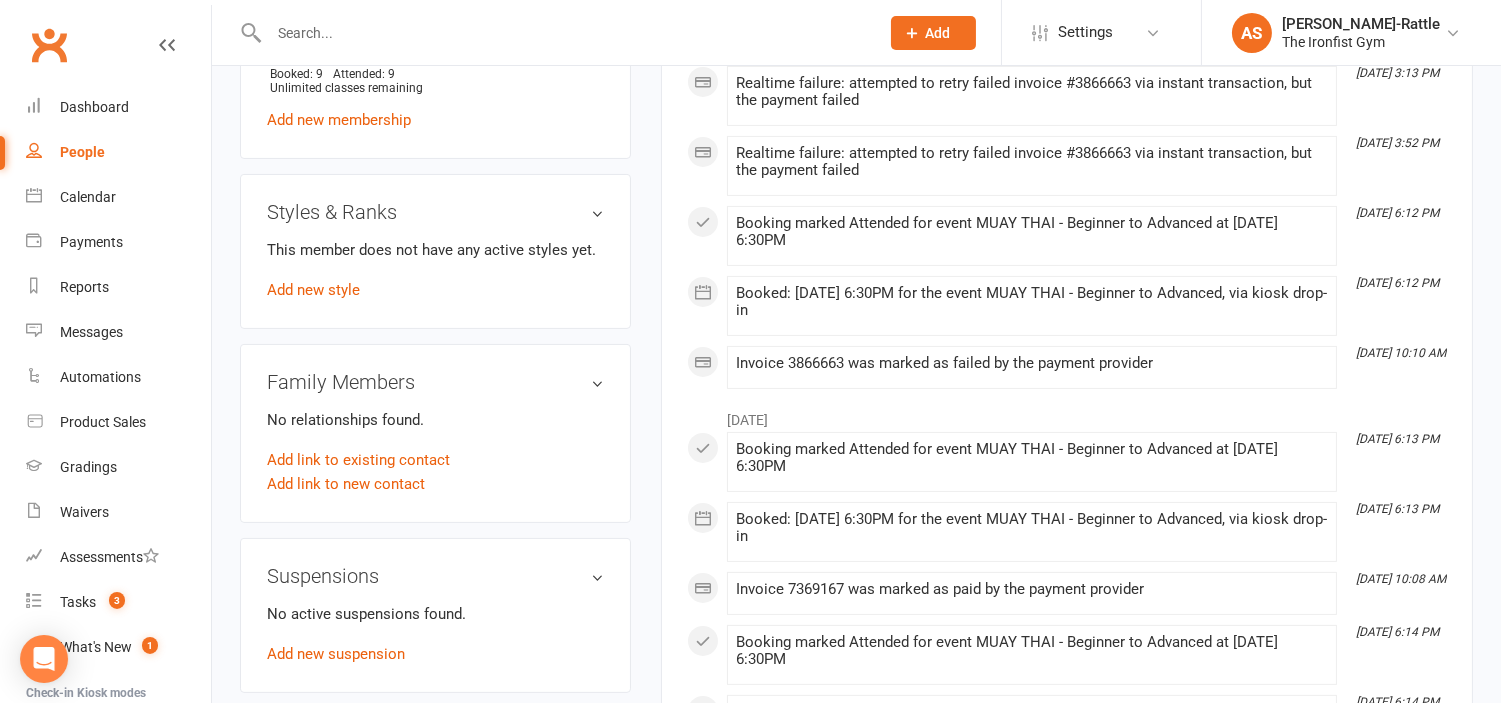 scroll, scrollTop: 860, scrollLeft: 0, axis: vertical 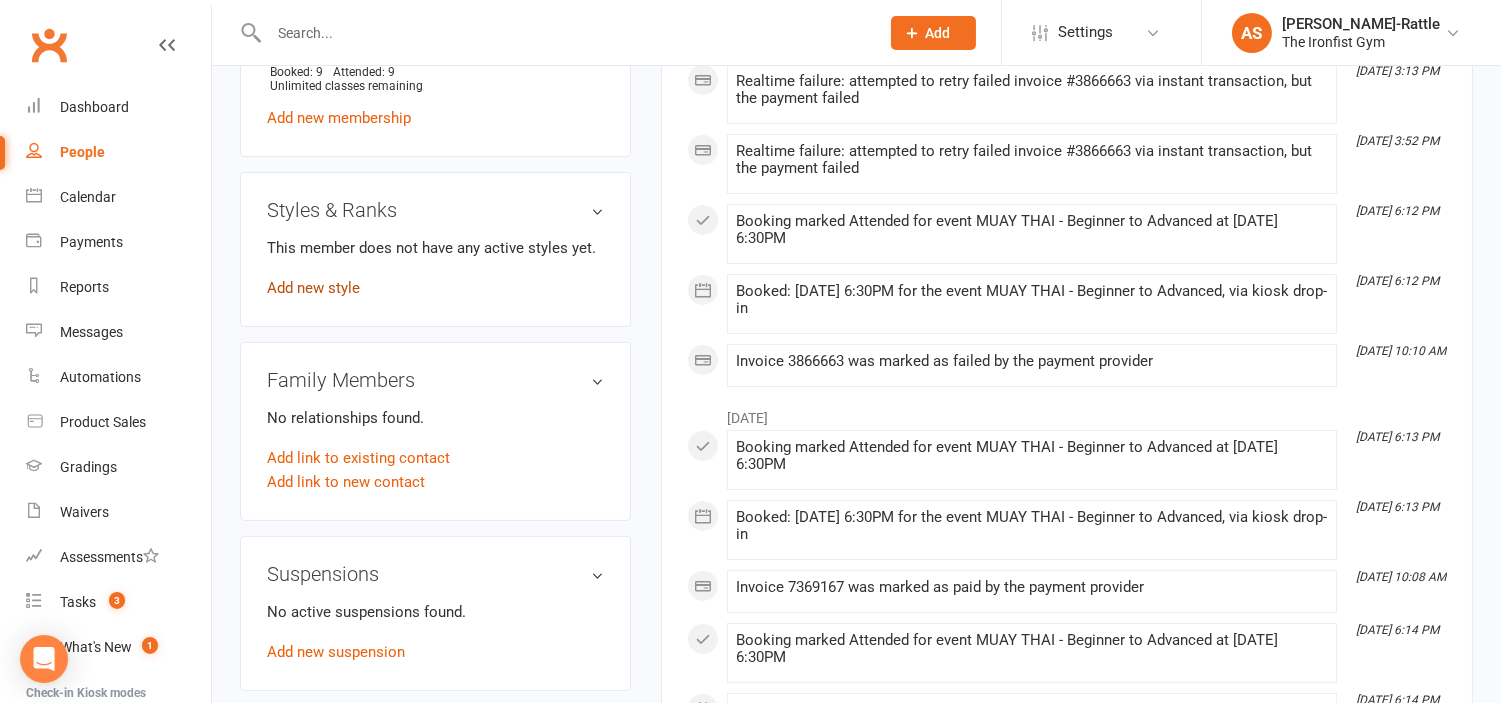 click on "Add new style" at bounding box center [313, 288] 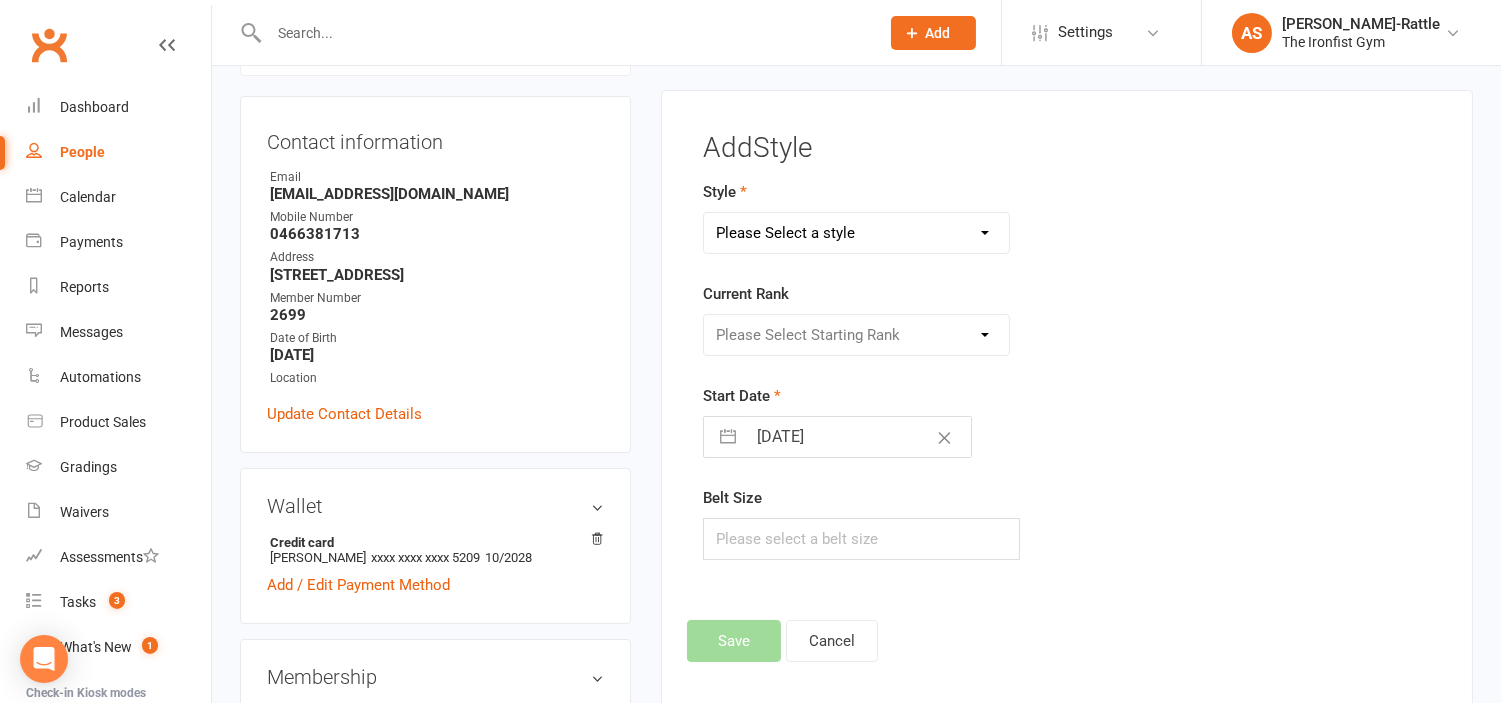 scroll, scrollTop: 194, scrollLeft: 0, axis: vertical 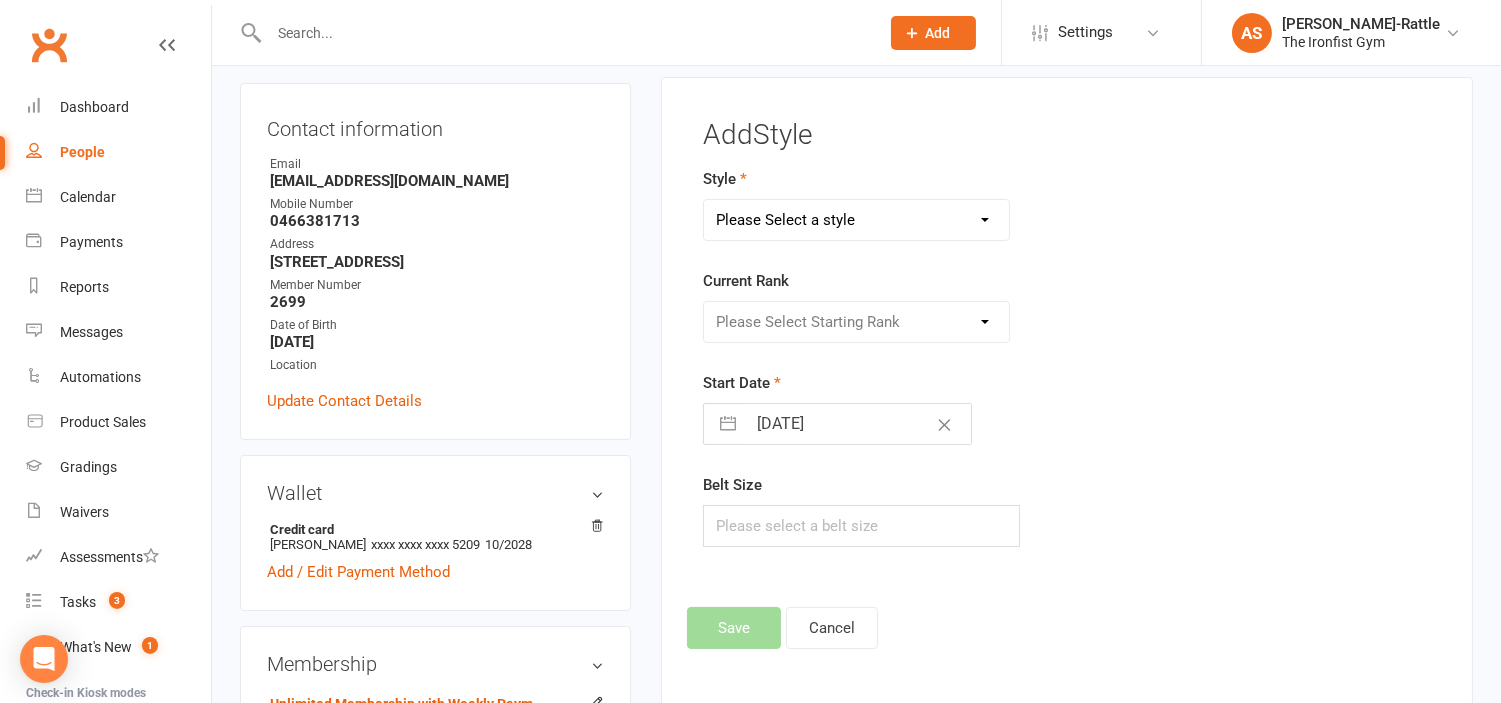 click on "Please Select a style BJJ - Gi BJJ - No Gi MUAY THAI" at bounding box center [856, 220] 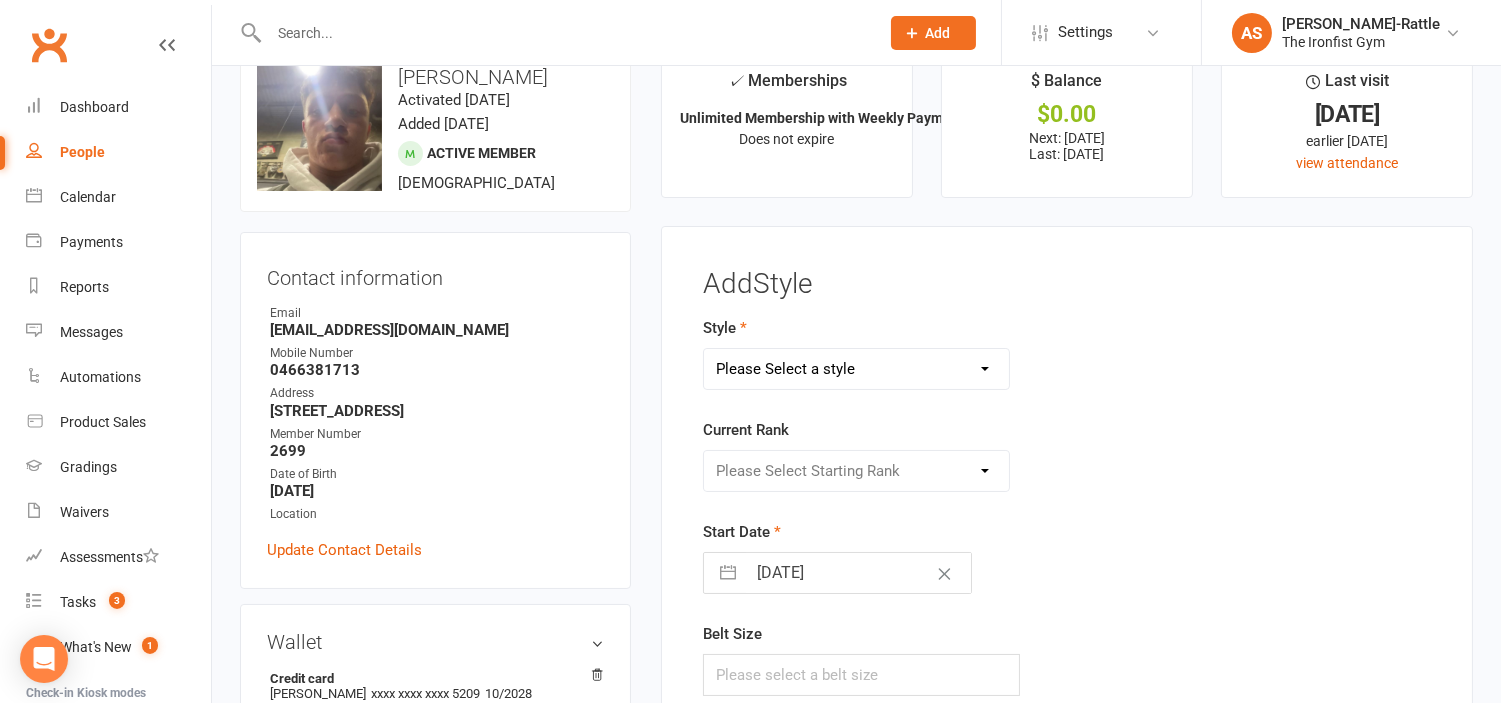 scroll, scrollTop: 44, scrollLeft: 0, axis: vertical 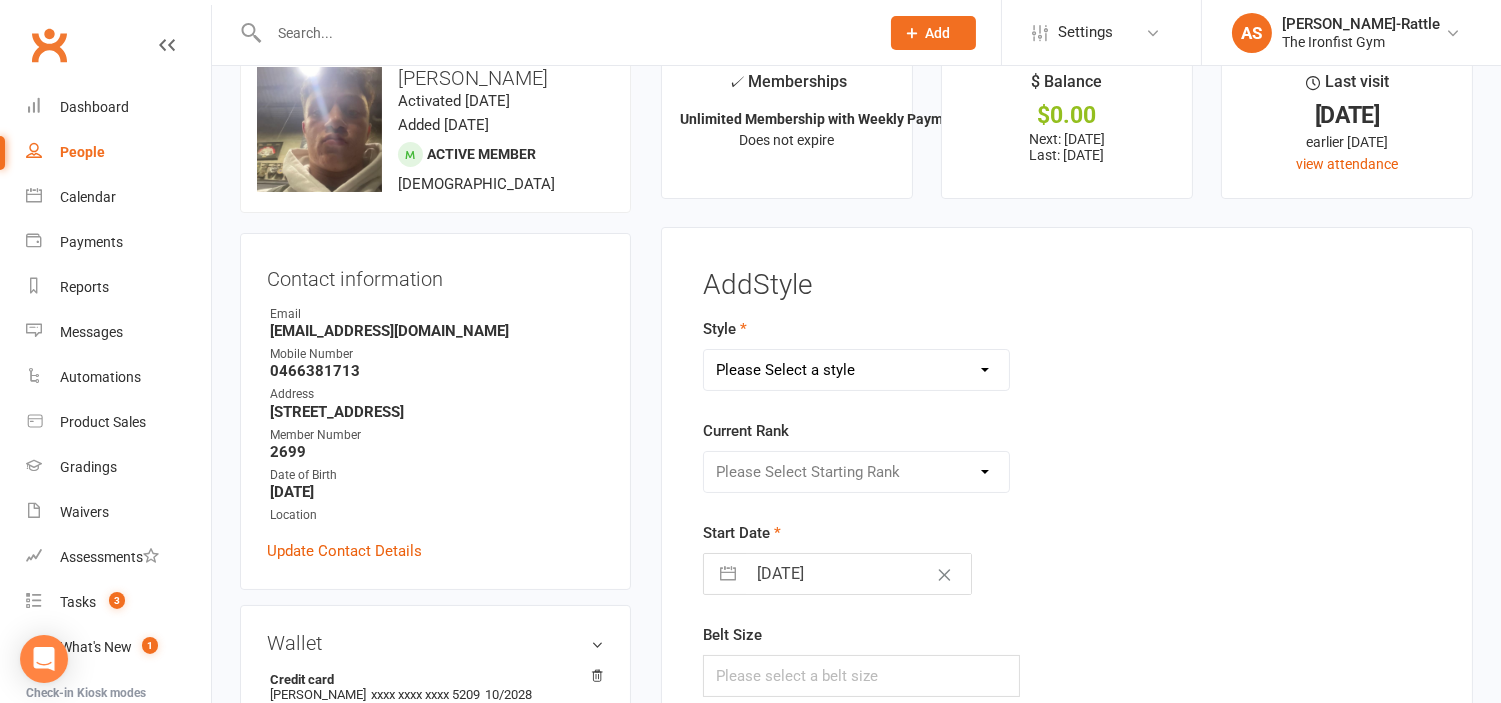 click on "Please Select a style BJJ - Gi BJJ - No Gi MUAY THAI" at bounding box center (856, 370) 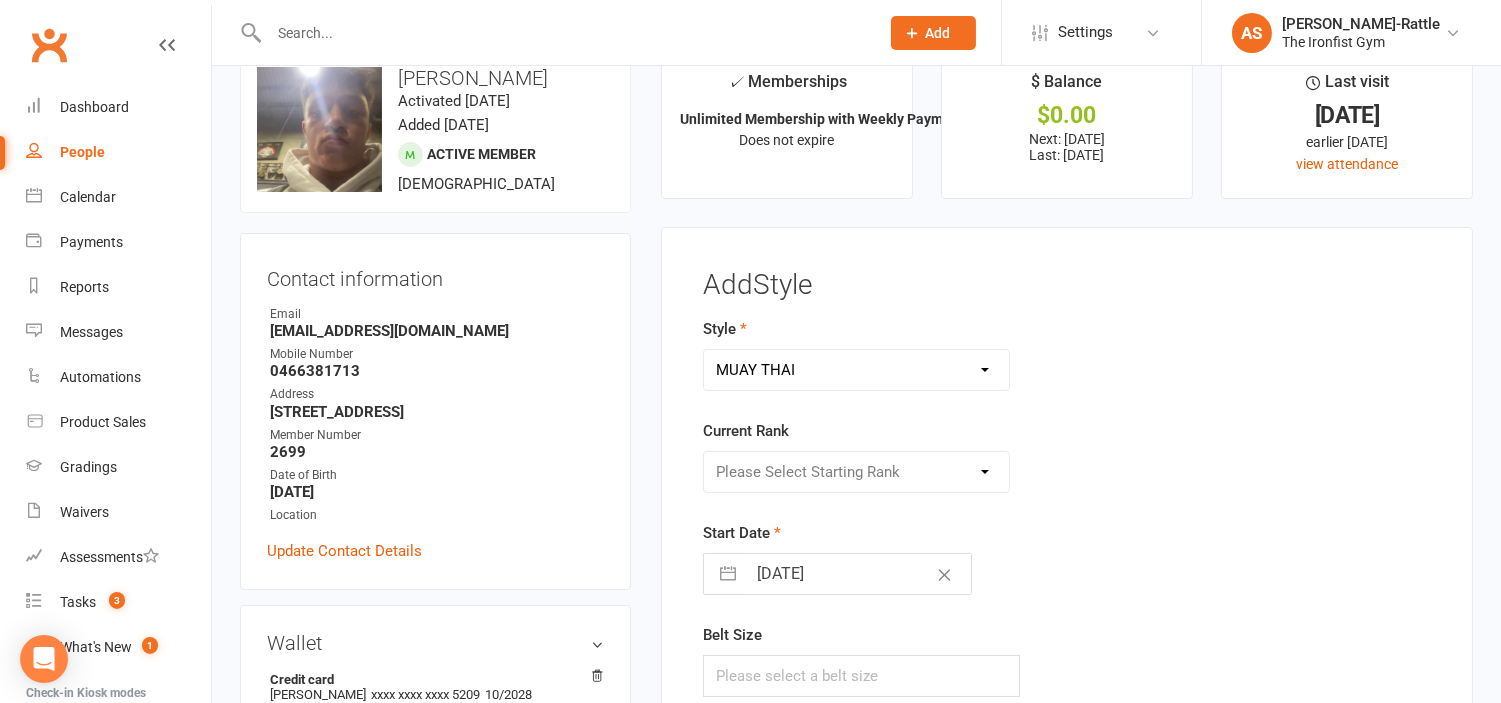 click on "Please Select a style BJJ - Gi BJJ - No Gi MUAY THAI" at bounding box center (856, 370) 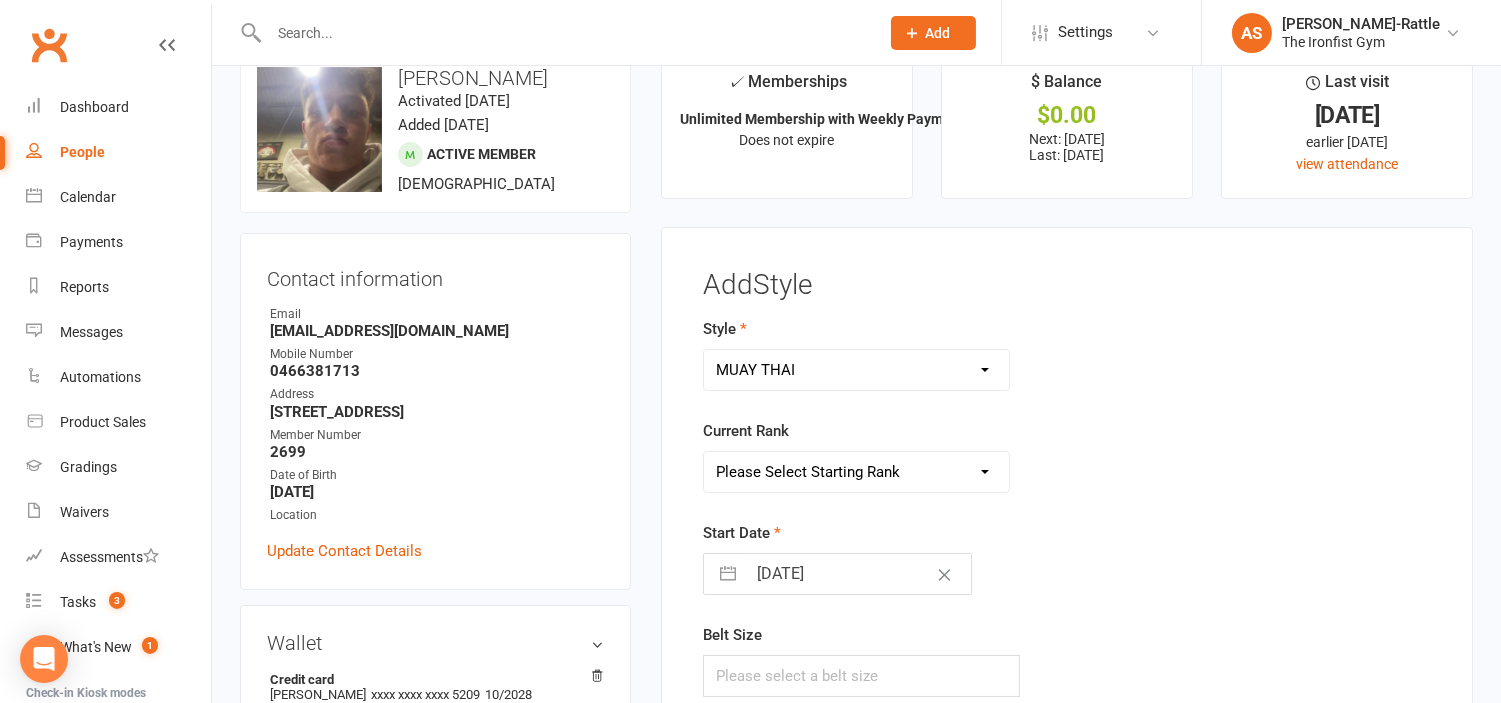 click on "Please Select Starting Rank WHITE BLUE GREEN YELLOW PURPLE BROWN BLACK" at bounding box center [856, 472] 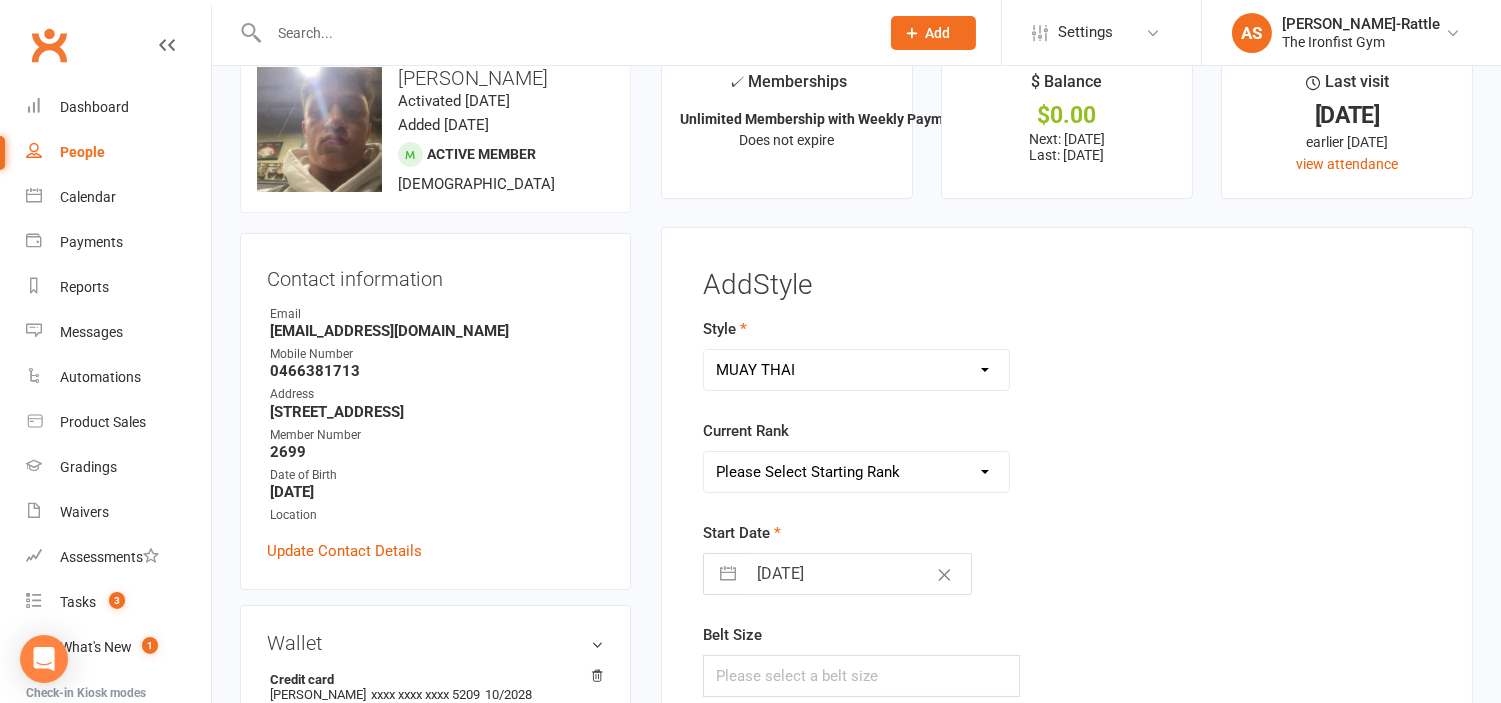 select on "18051" 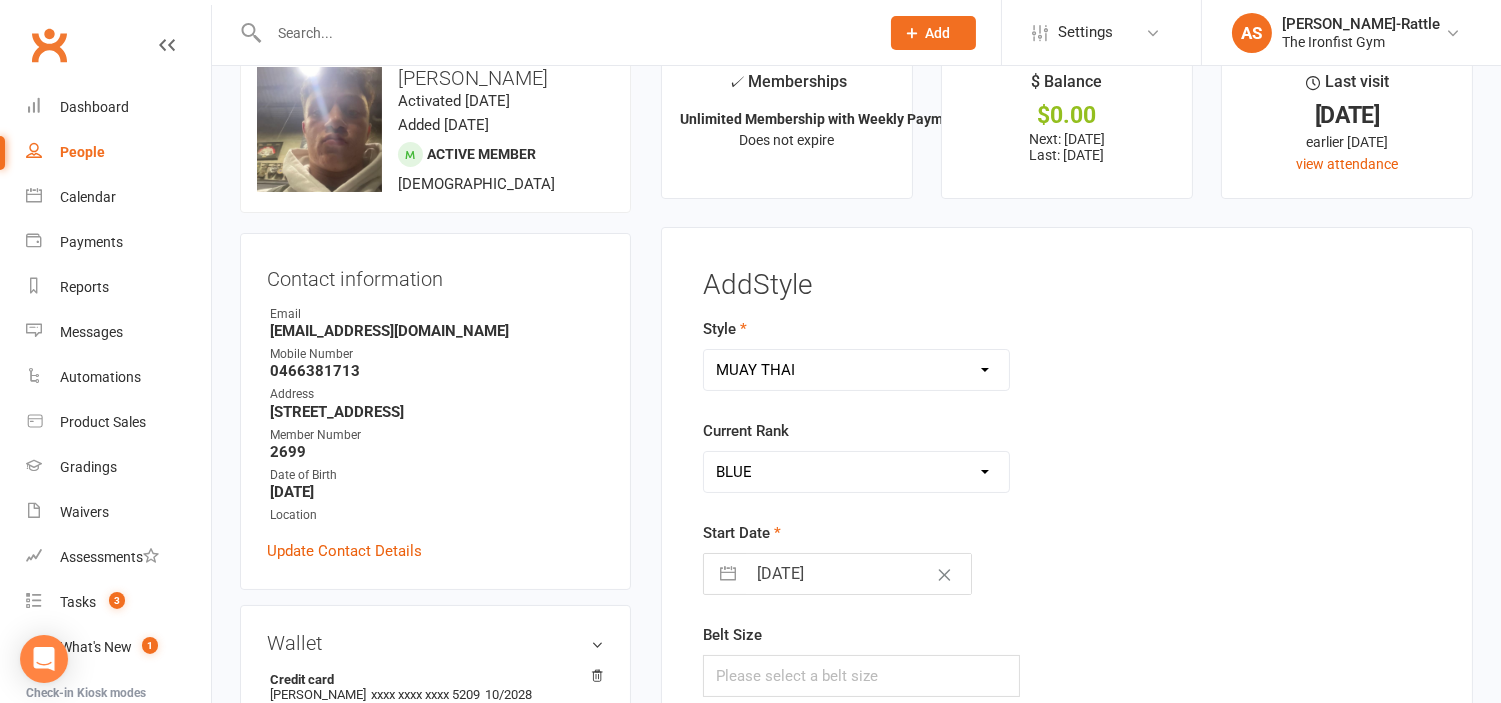 click on "Please Select Starting Rank WHITE BLUE GREEN YELLOW PURPLE BROWN BLACK" at bounding box center (856, 472) 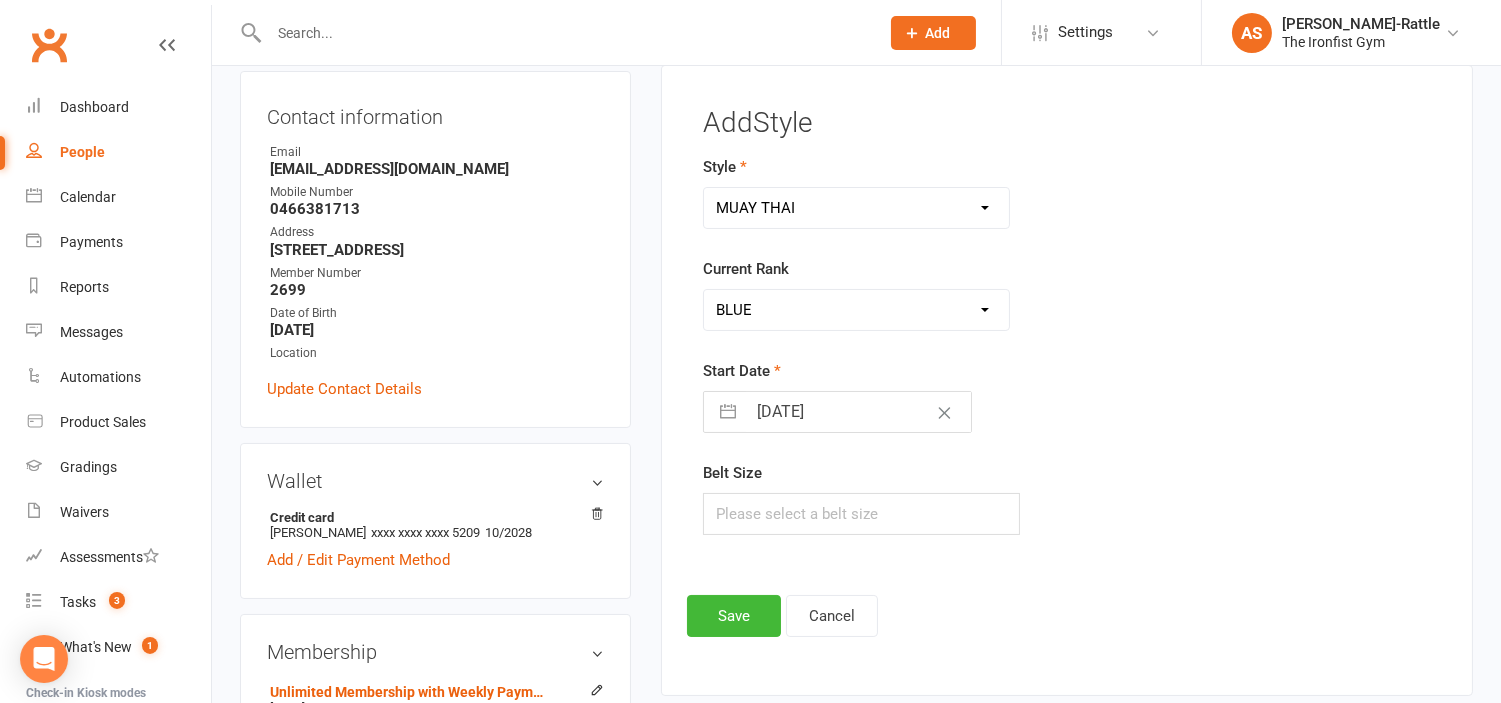 scroll, scrollTop: 207, scrollLeft: 0, axis: vertical 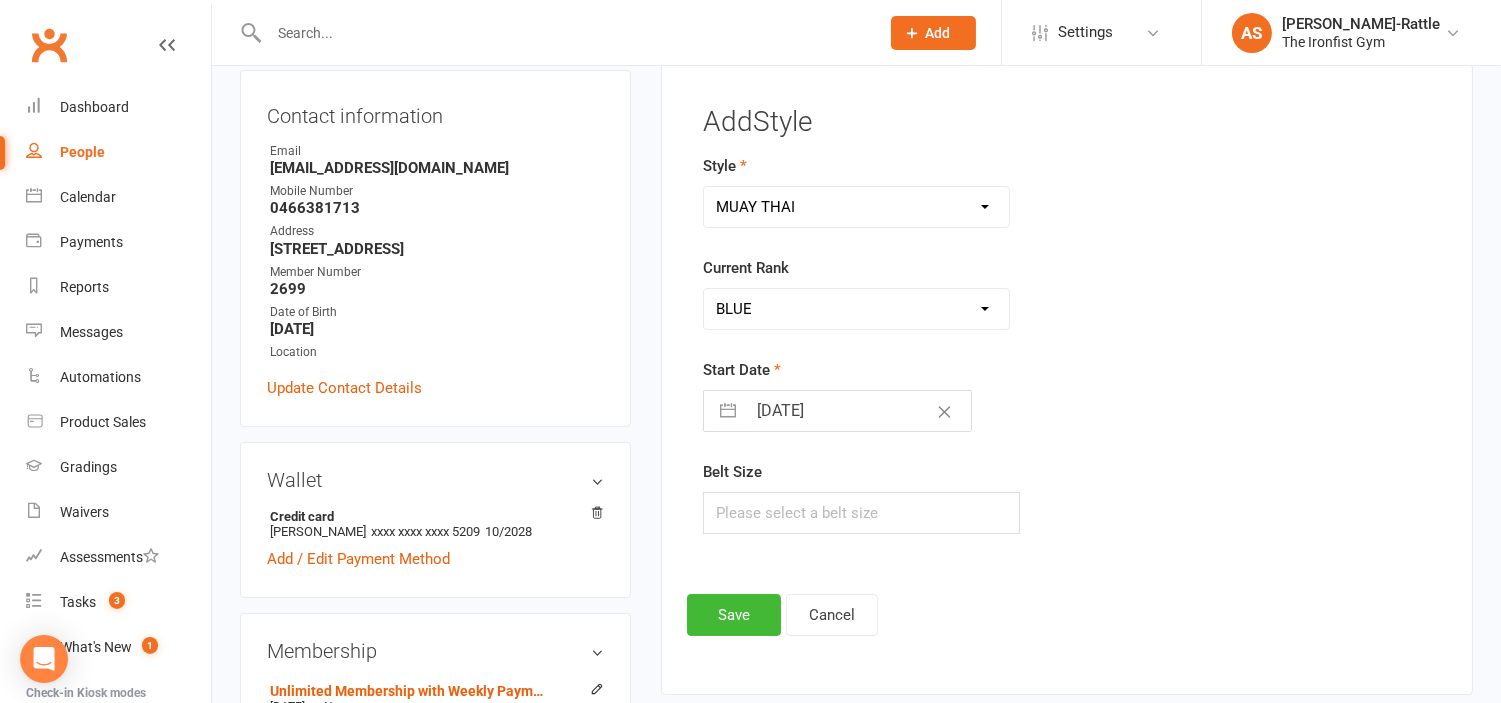 click at bounding box center (728, 411) 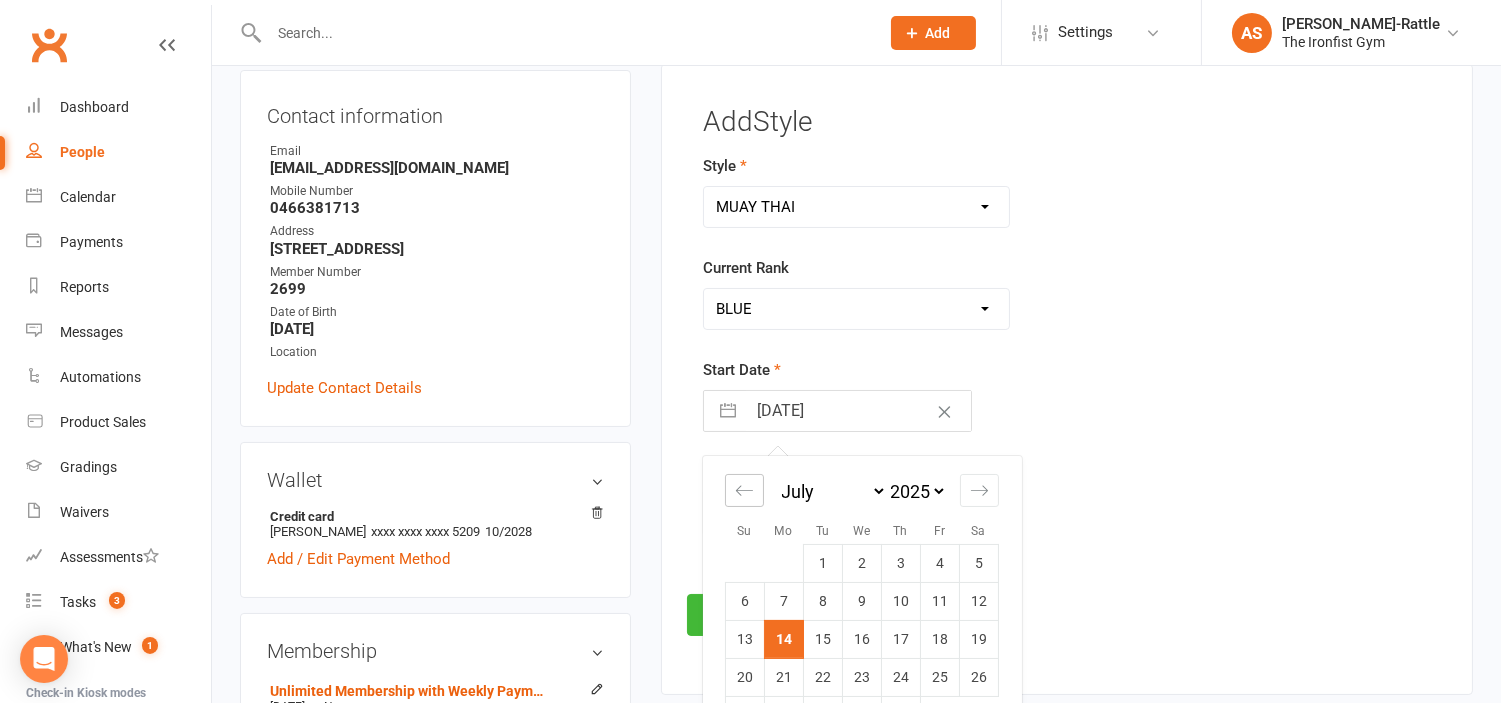 click 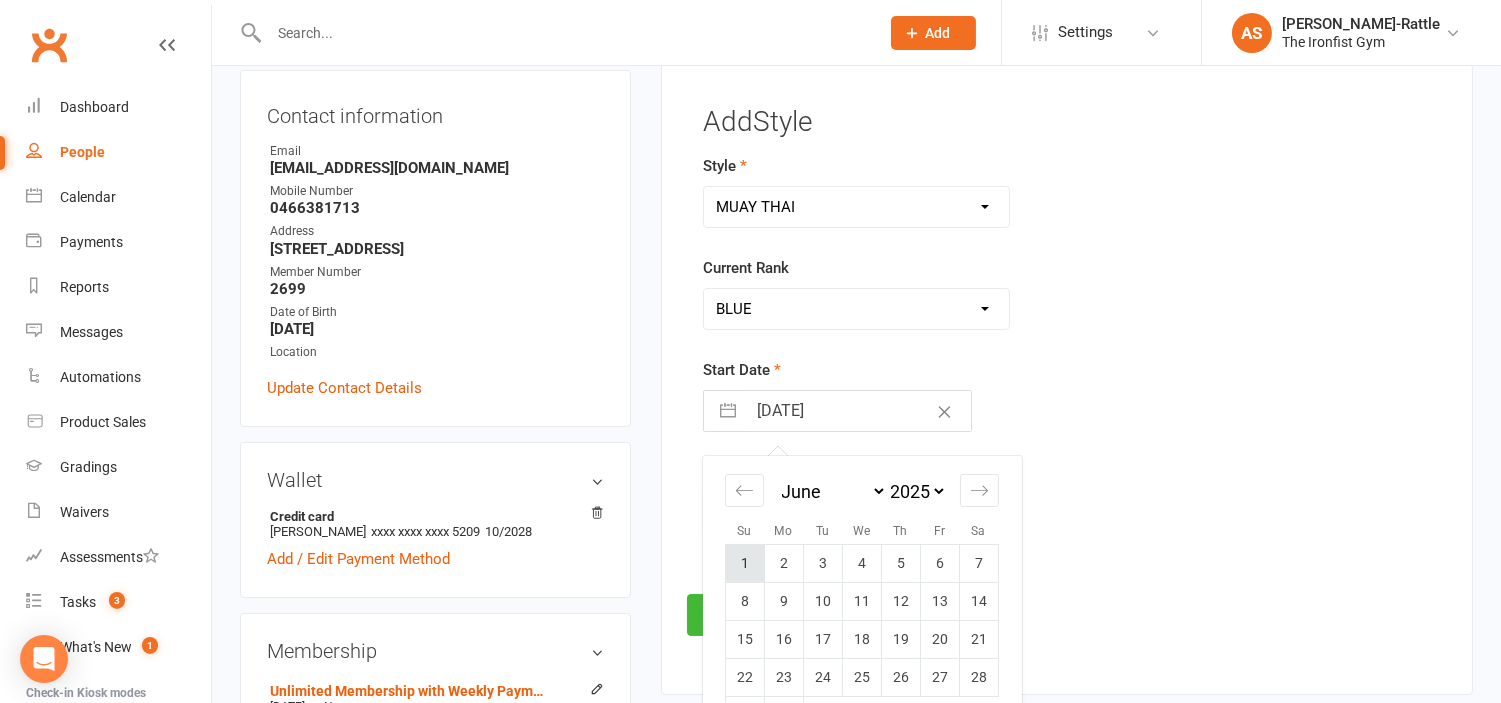 click on "1" at bounding box center [745, 563] 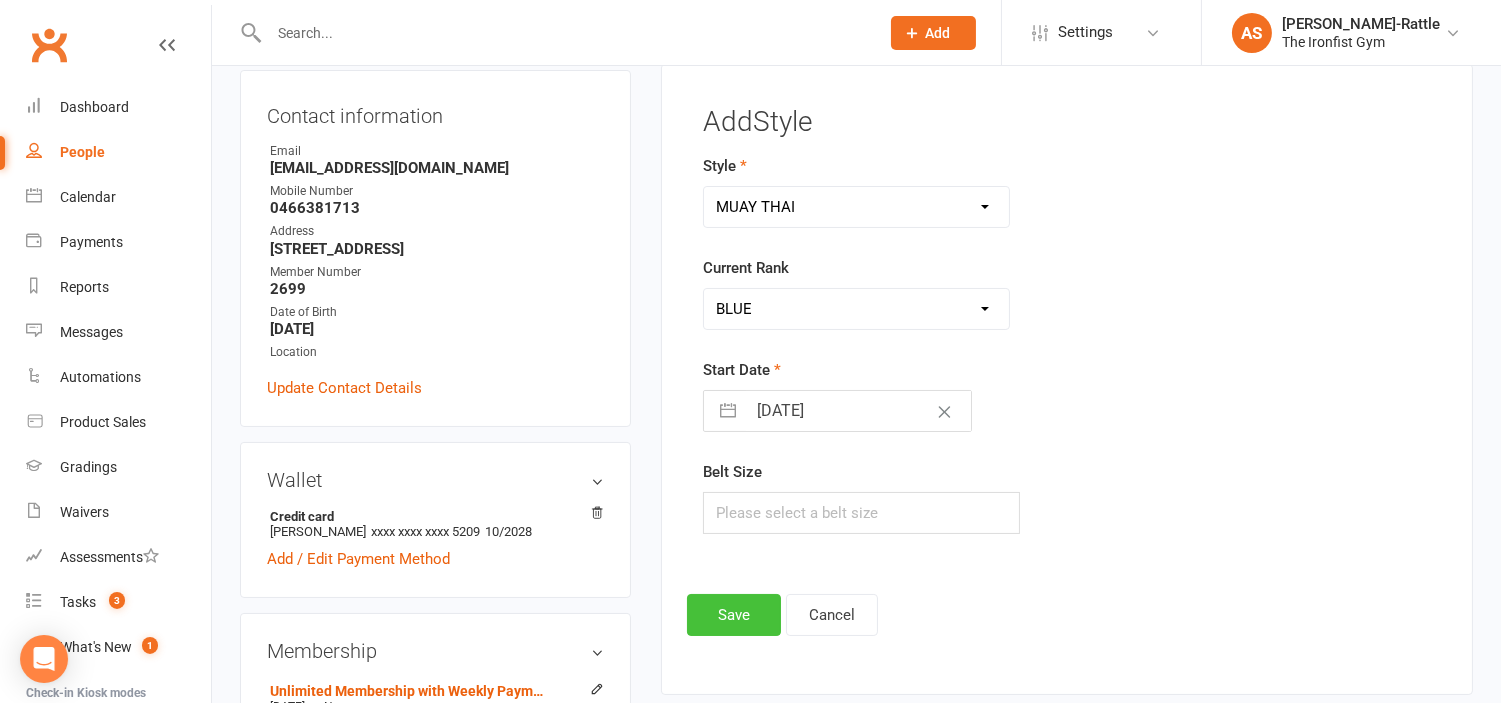 click on "Save" at bounding box center (734, 615) 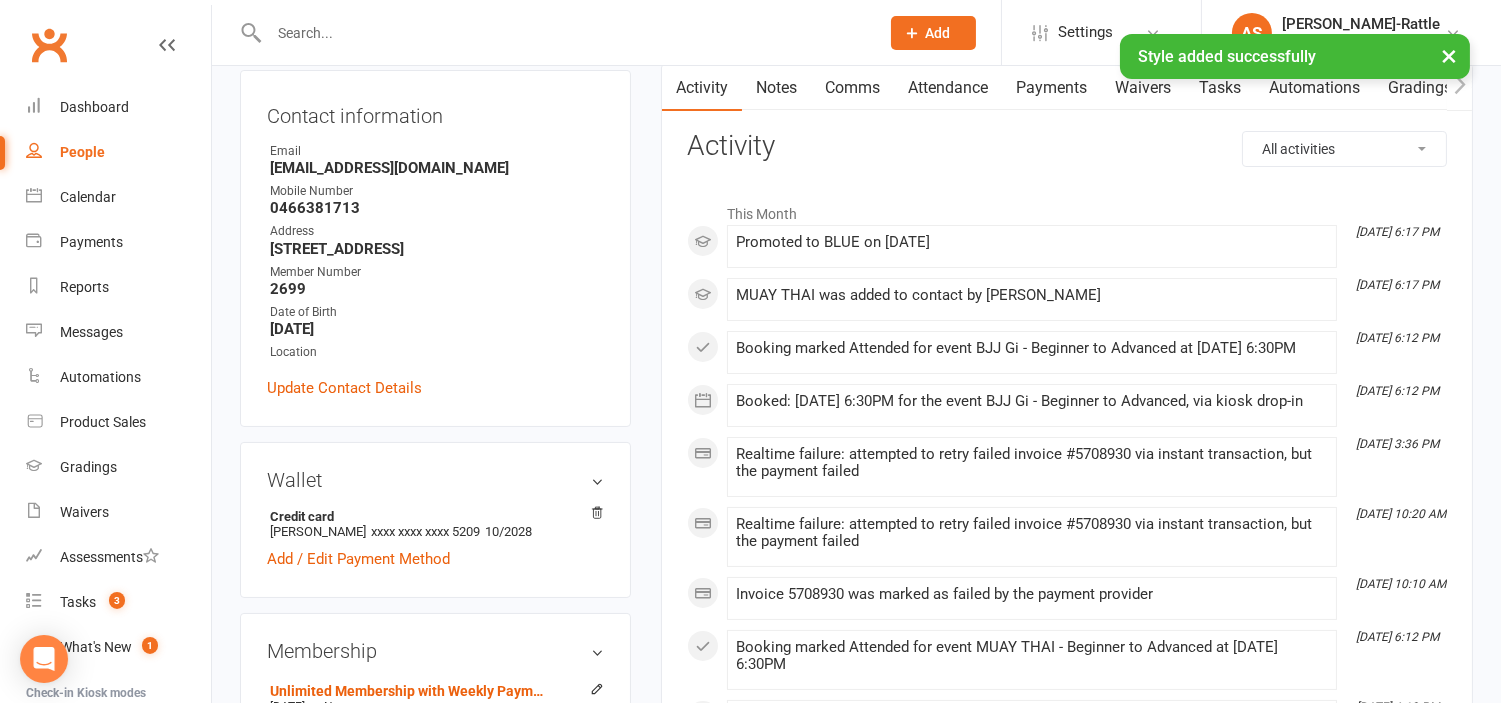 scroll, scrollTop: 0, scrollLeft: 0, axis: both 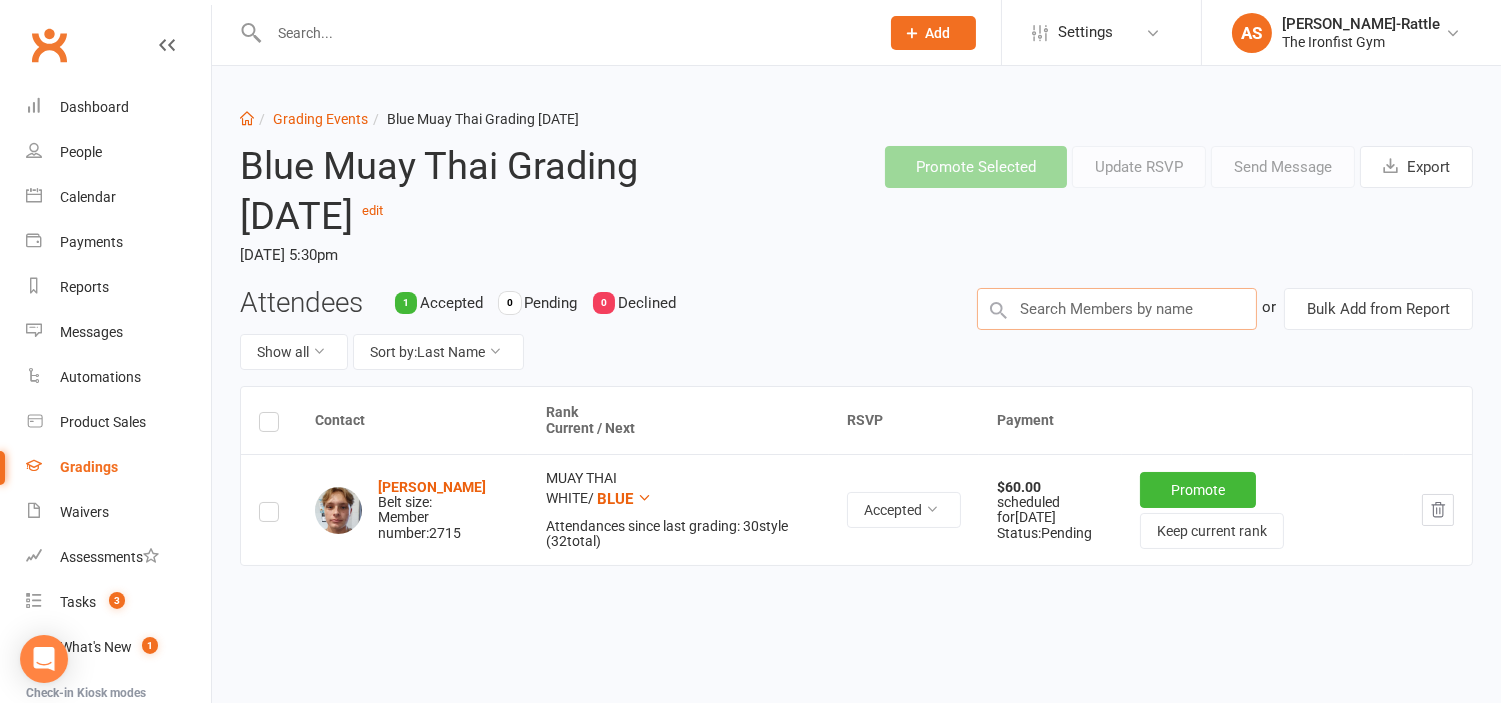click at bounding box center [1117, 309] 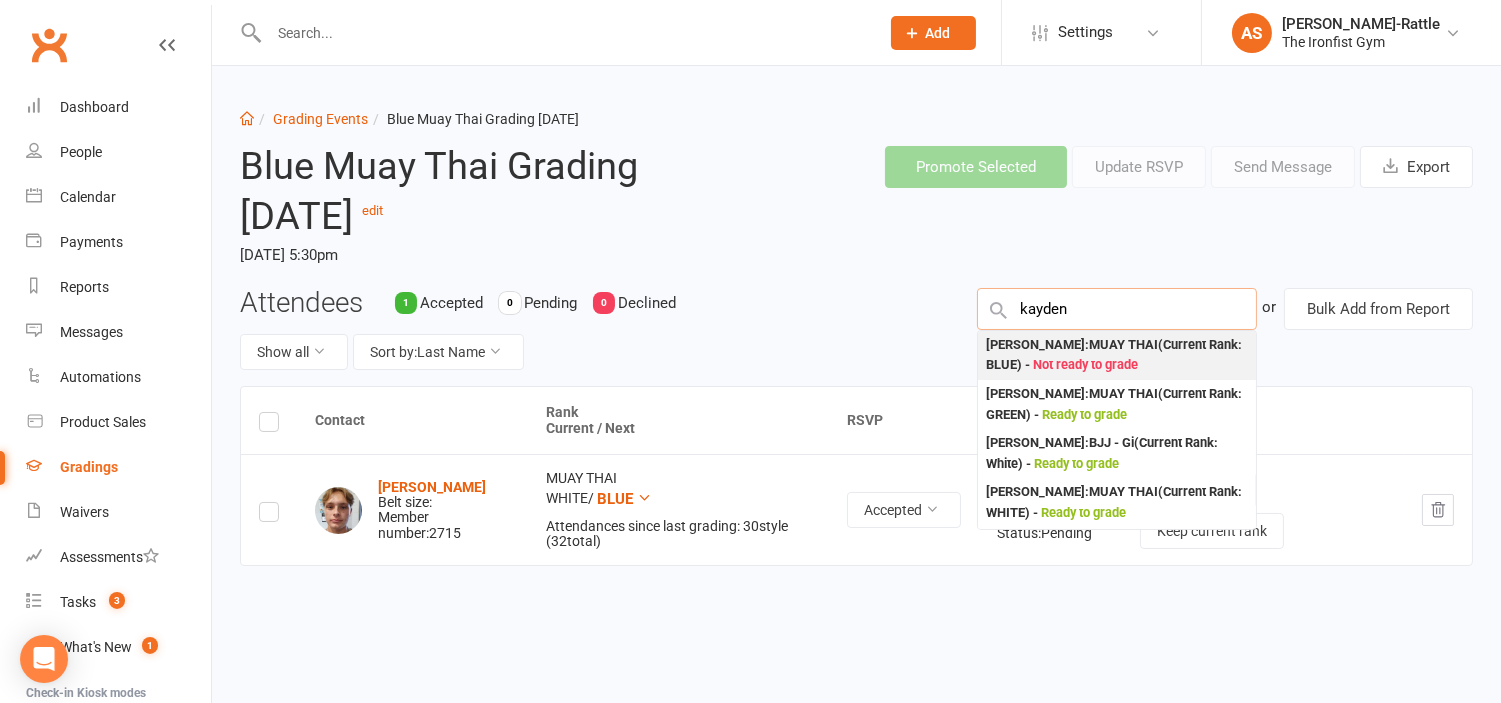 type on "kayden" 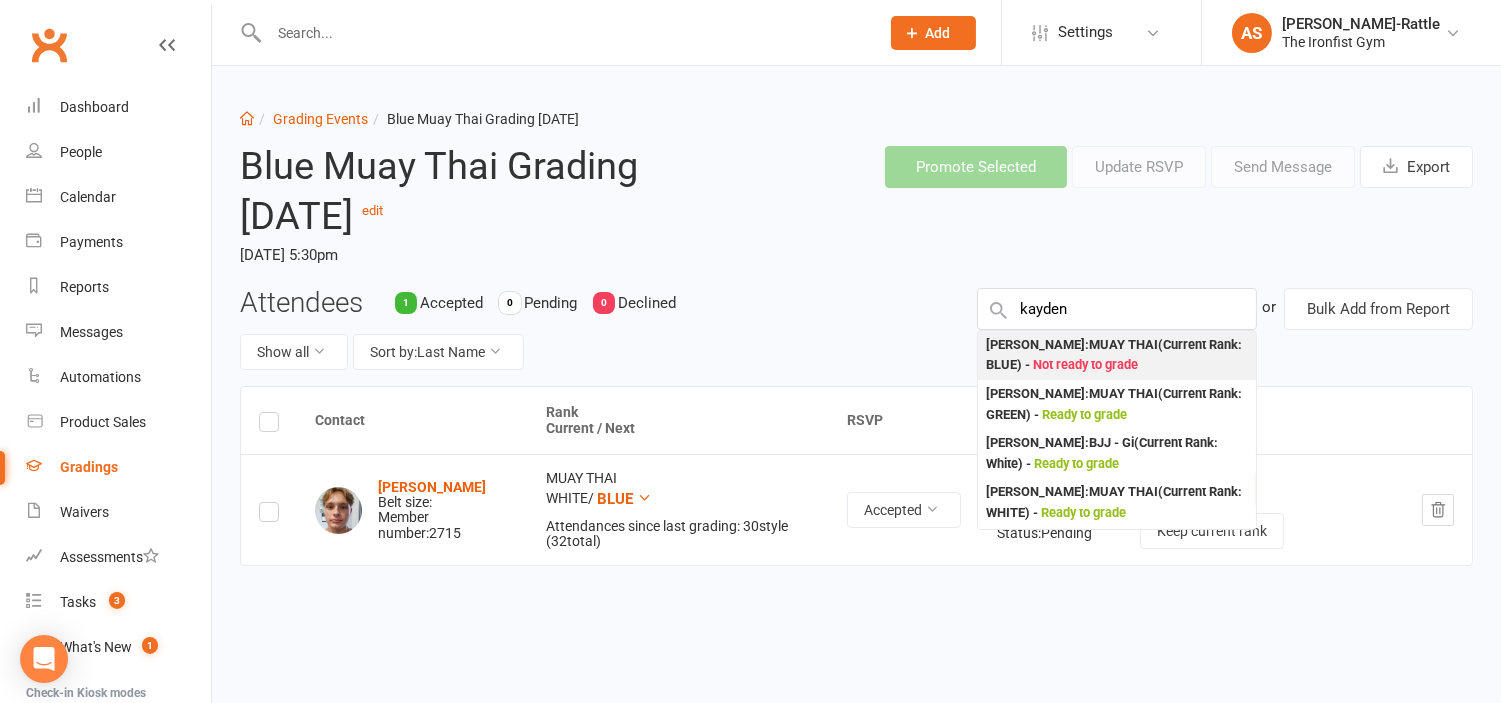 click on "Kayden Willis :  MUAY THAI  (Current Rank:   BLUE ) -   Not ready to grade" at bounding box center [1117, 355] 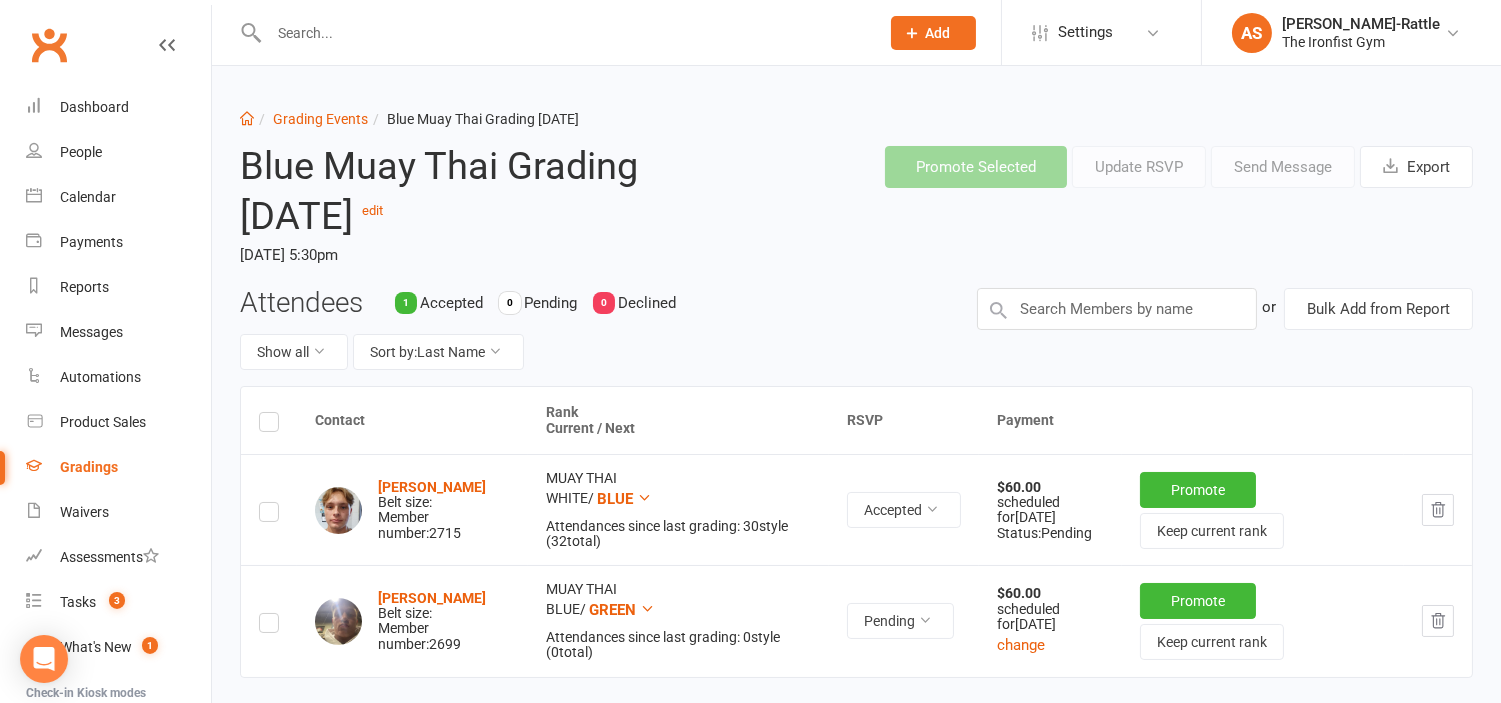 scroll, scrollTop: 160, scrollLeft: 0, axis: vertical 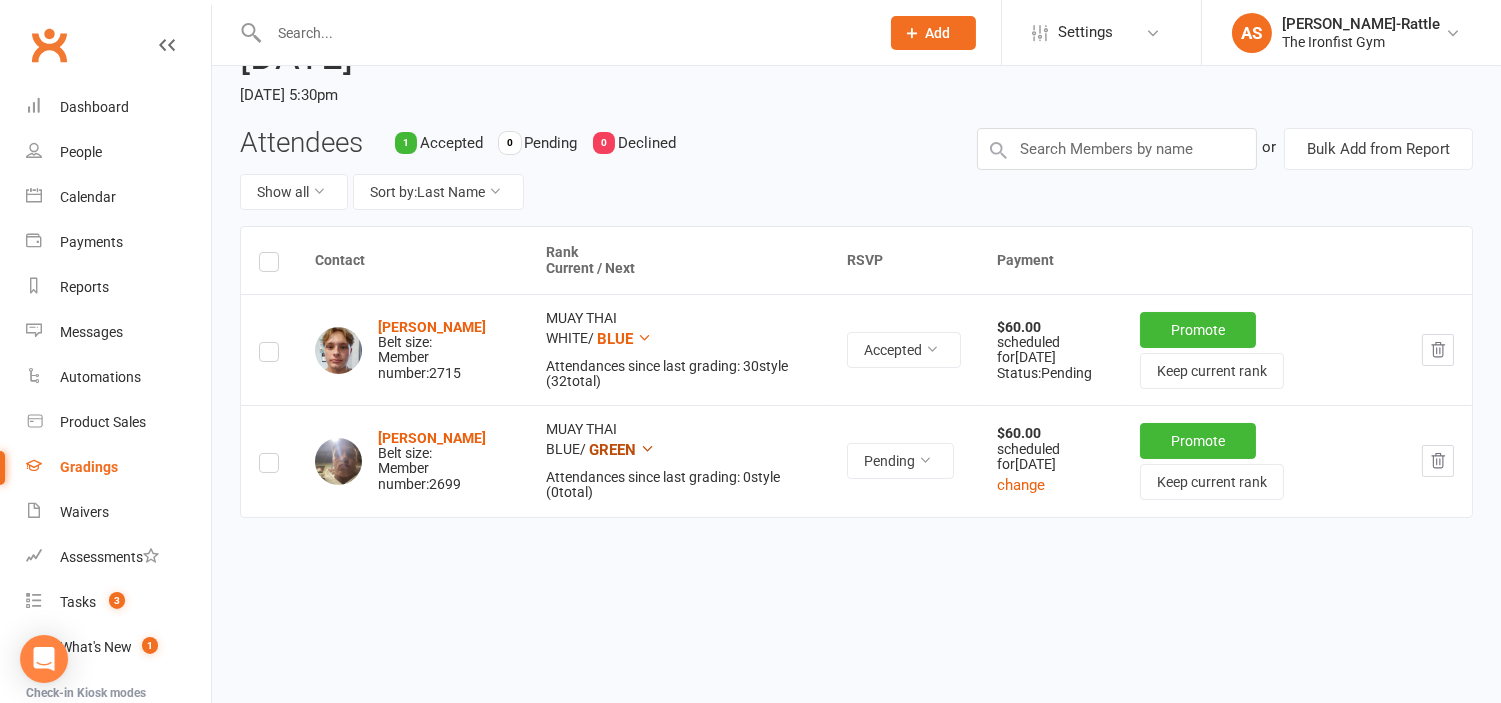 click on "GREEN" at bounding box center [612, 450] 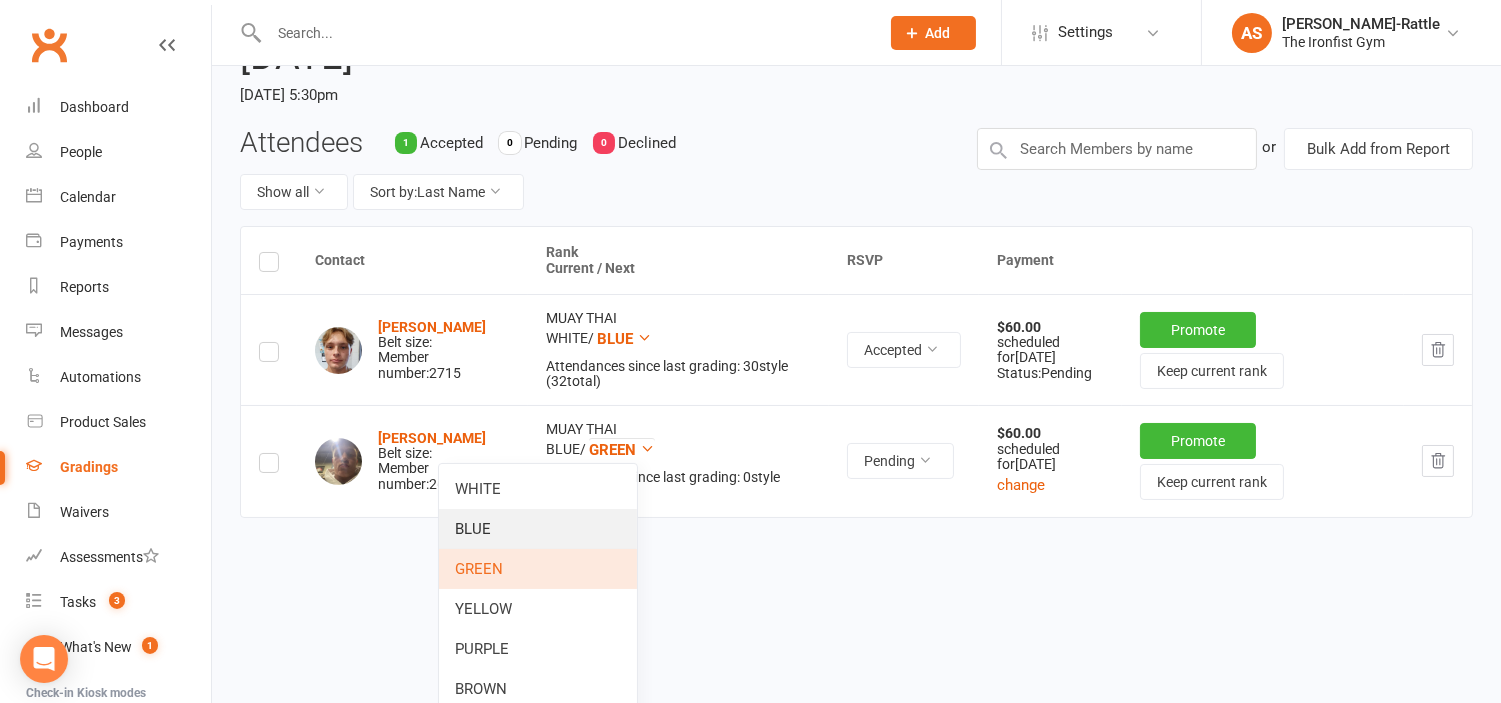click on "BLUE" at bounding box center (538, 529) 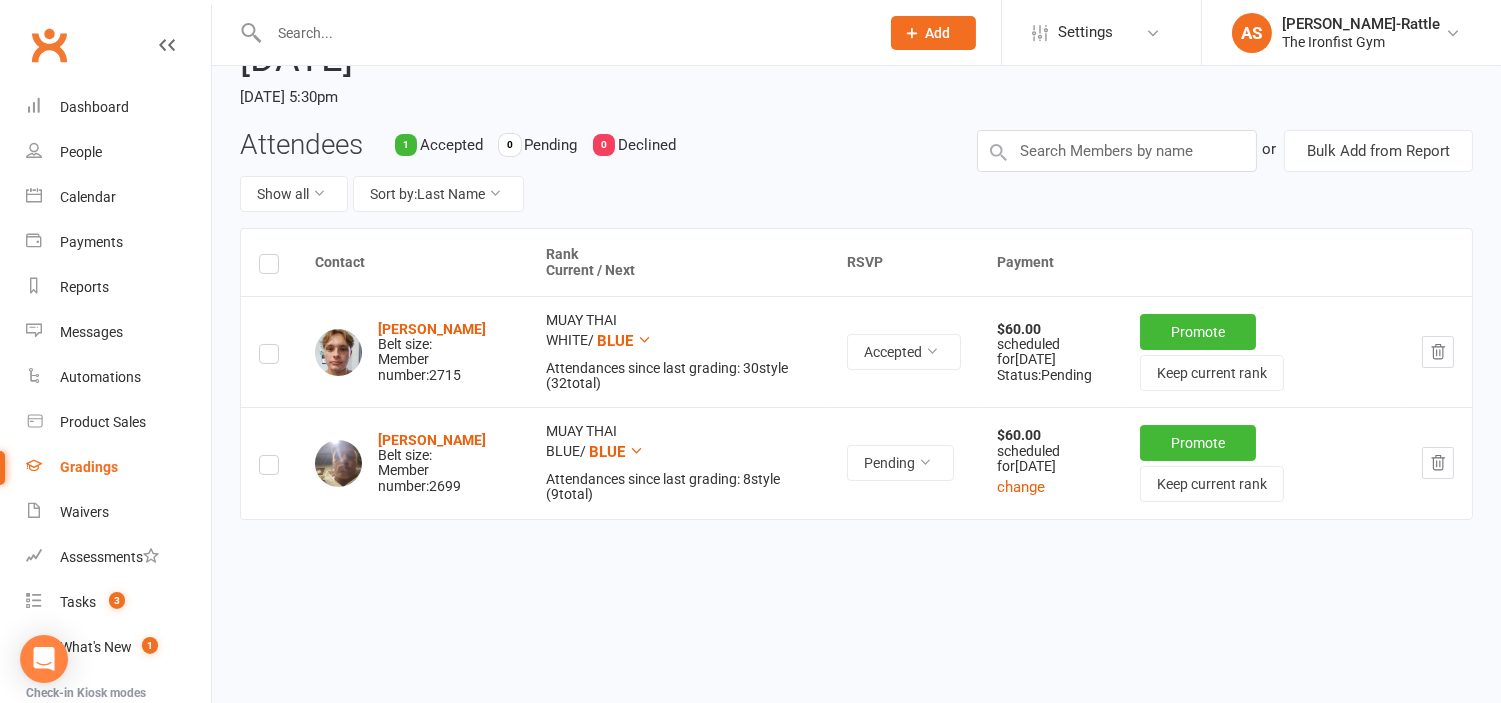 scroll, scrollTop: 160, scrollLeft: 0, axis: vertical 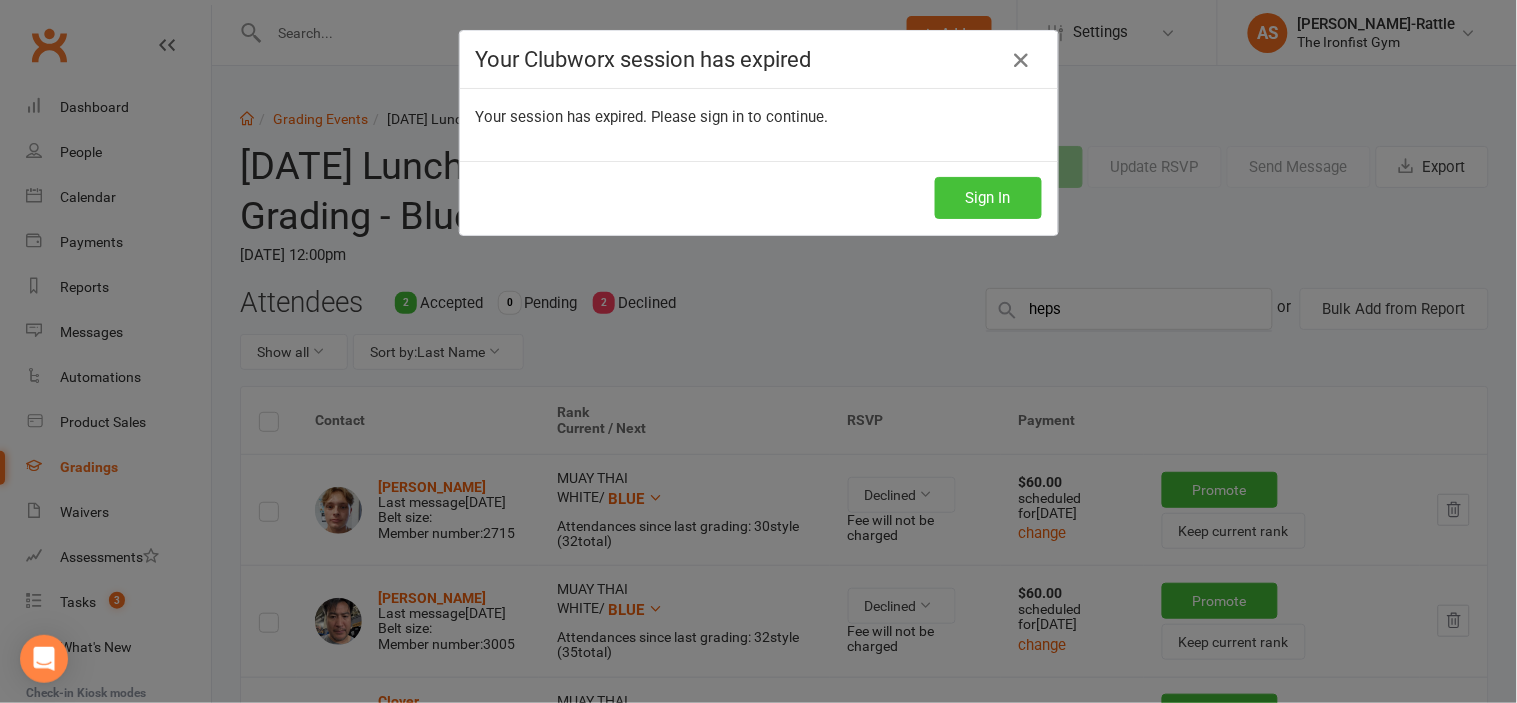 type 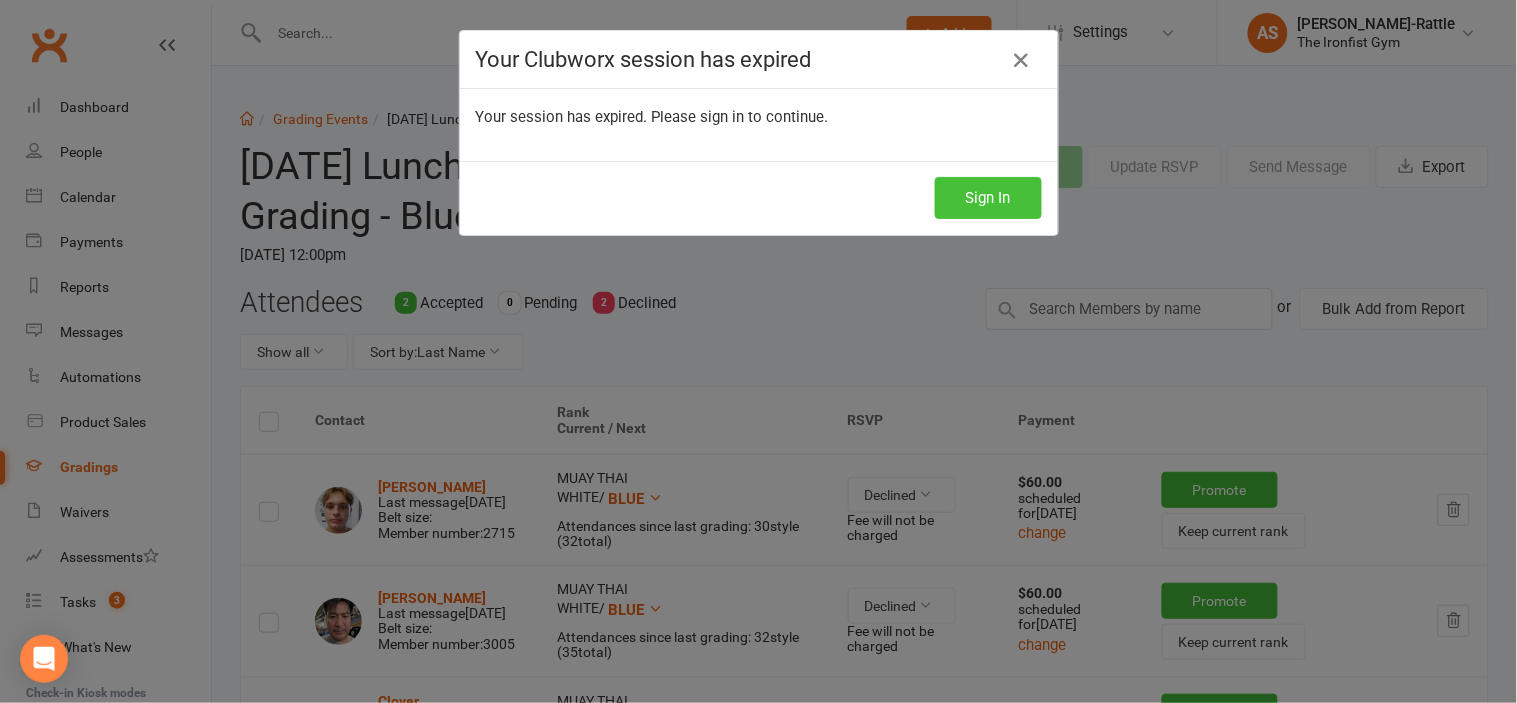 click on "Sign In" at bounding box center [988, 198] 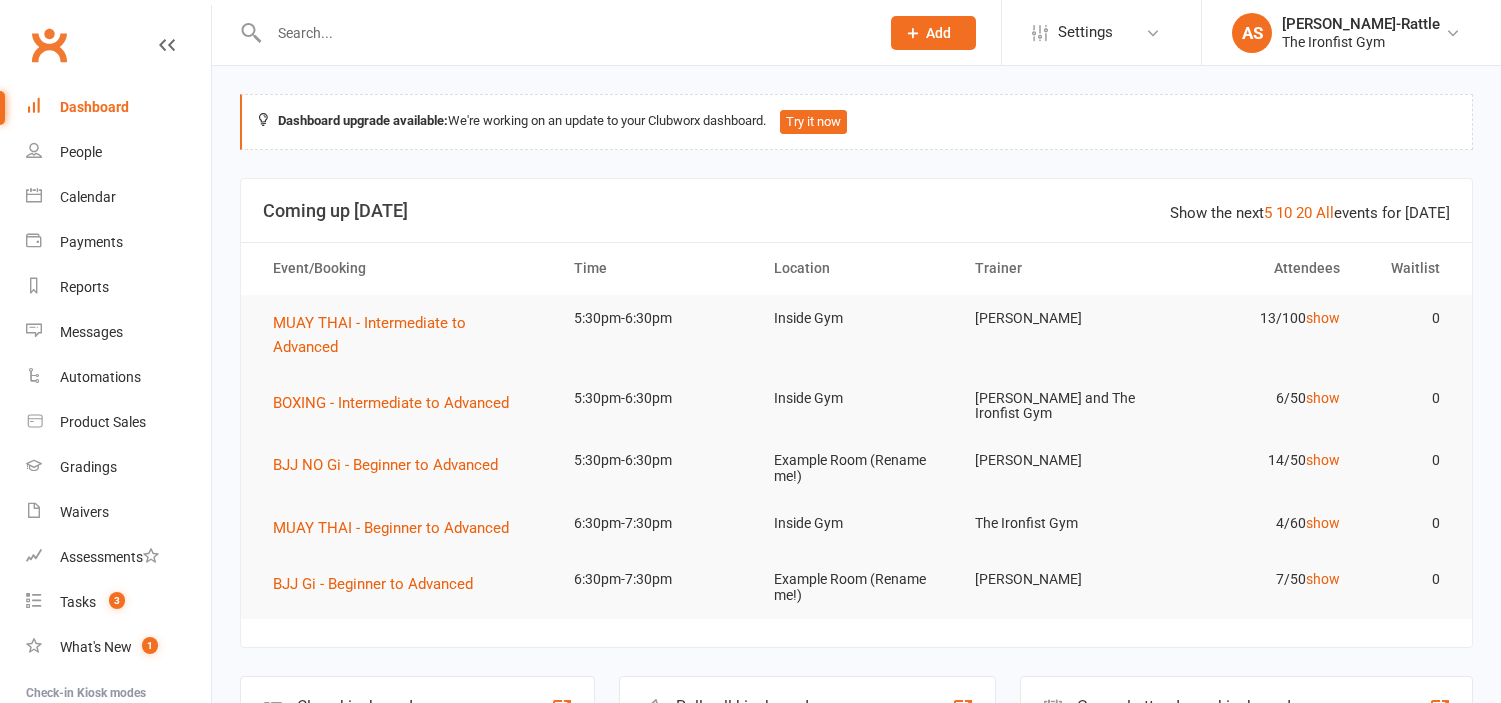 scroll, scrollTop: 0, scrollLeft: 0, axis: both 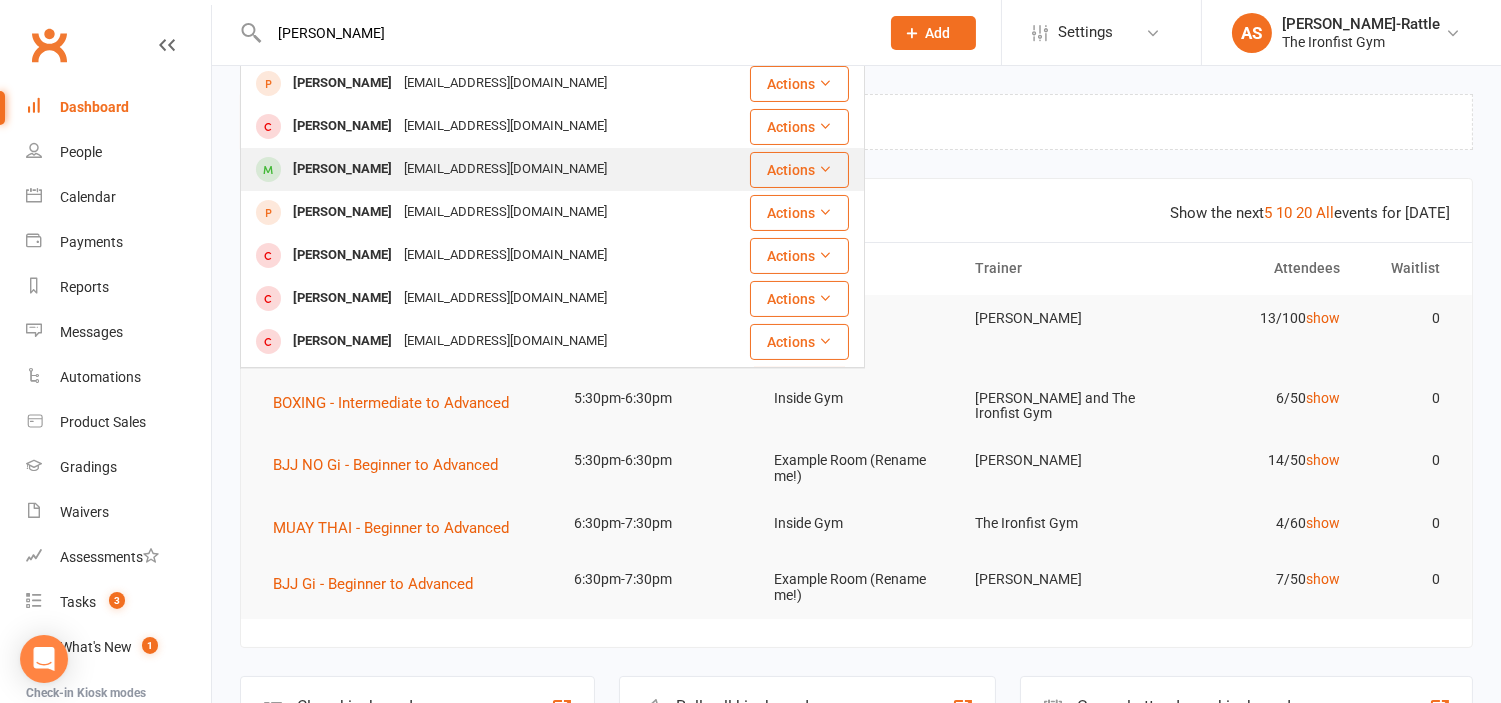 type on "willi" 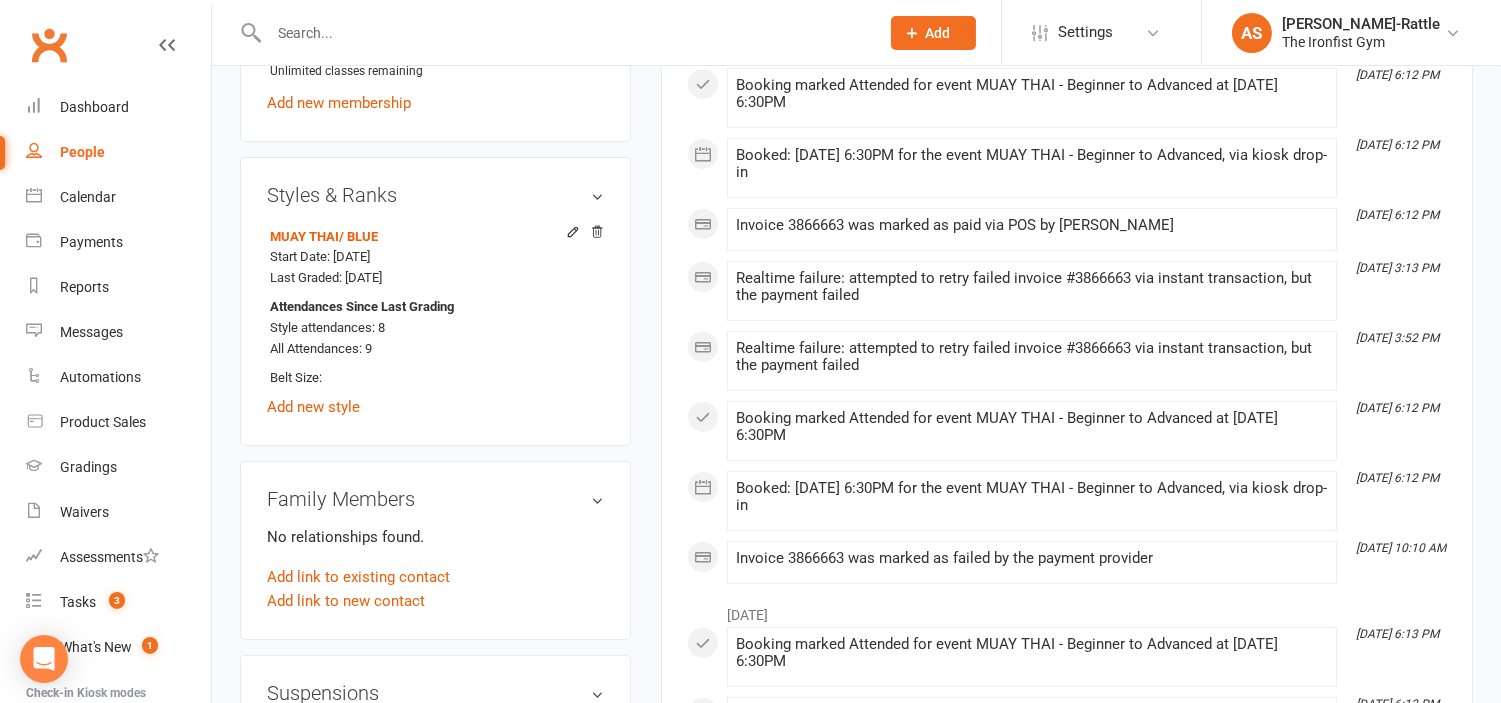 scroll, scrollTop: 884, scrollLeft: 0, axis: vertical 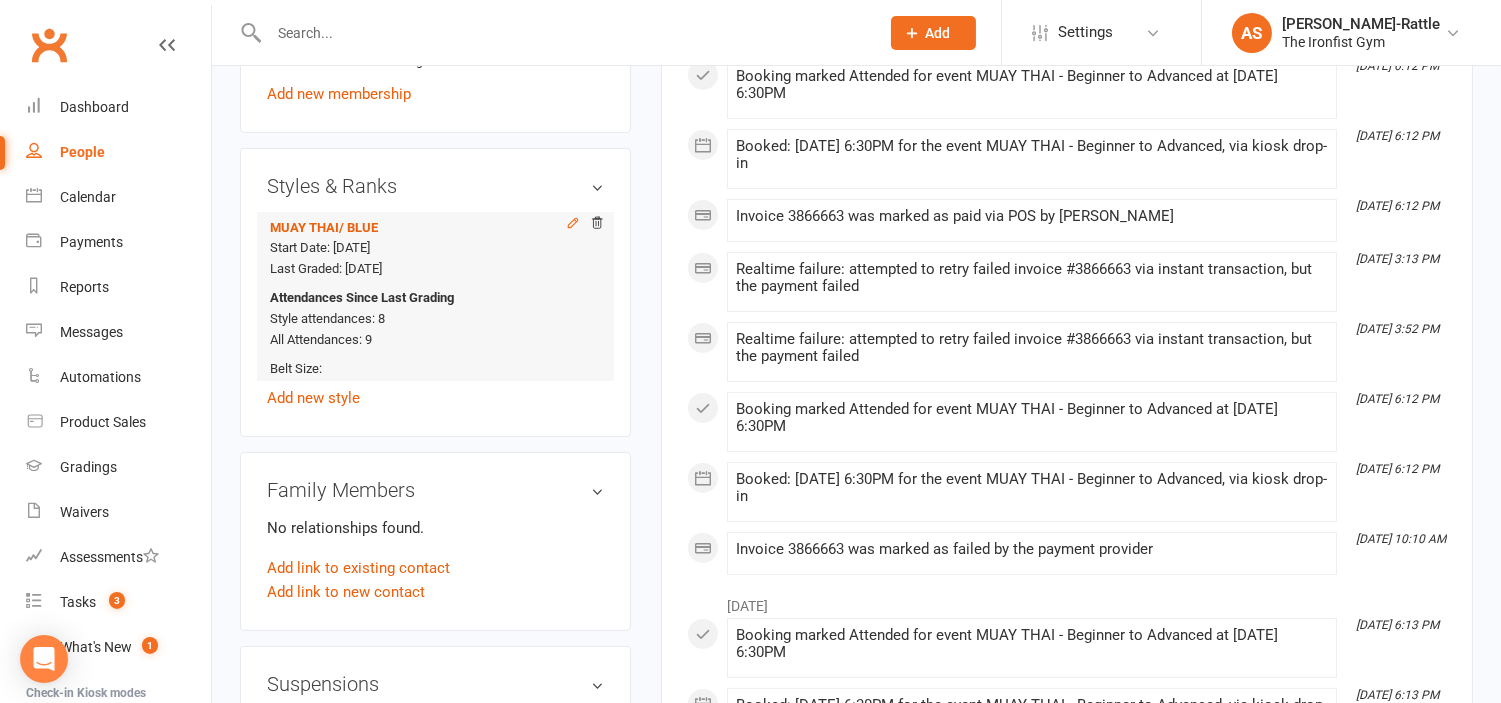 click 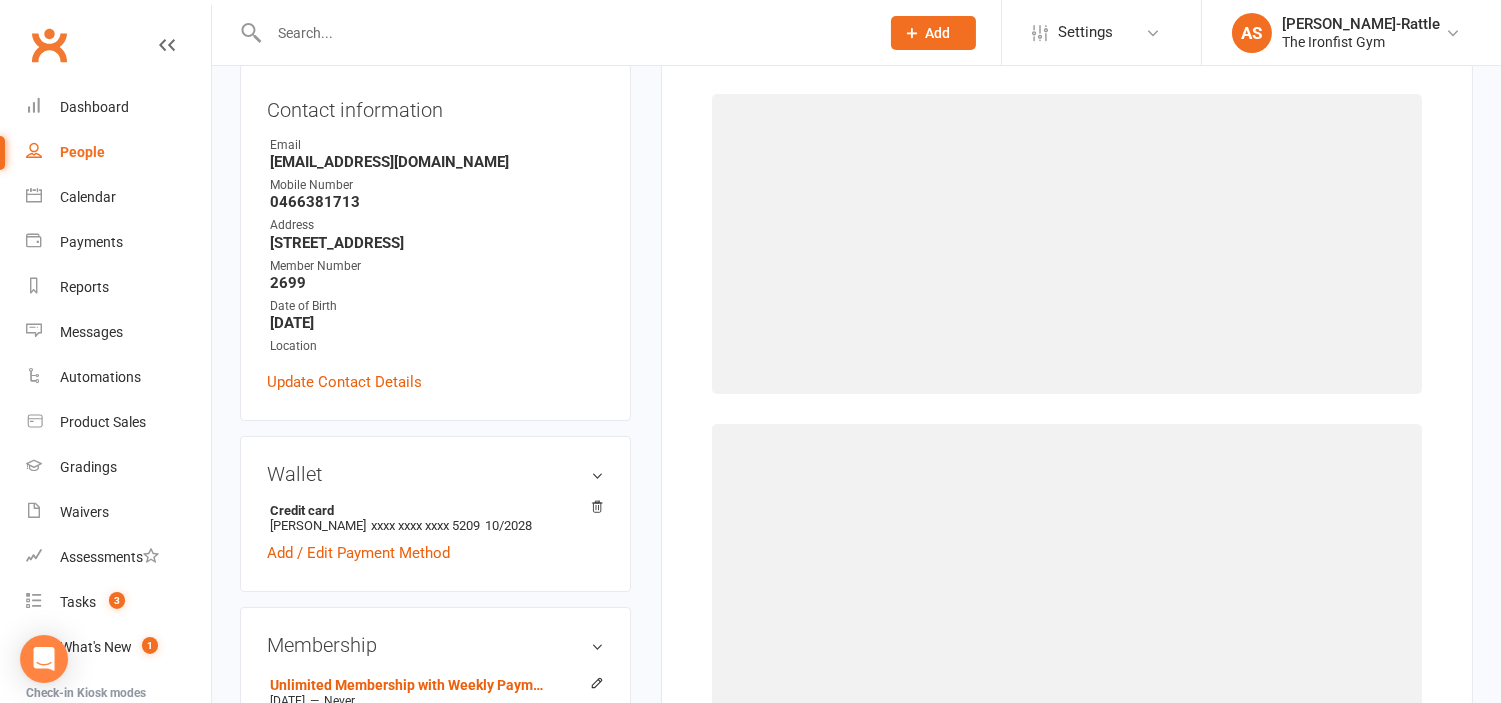 scroll, scrollTop: 171, scrollLeft: 0, axis: vertical 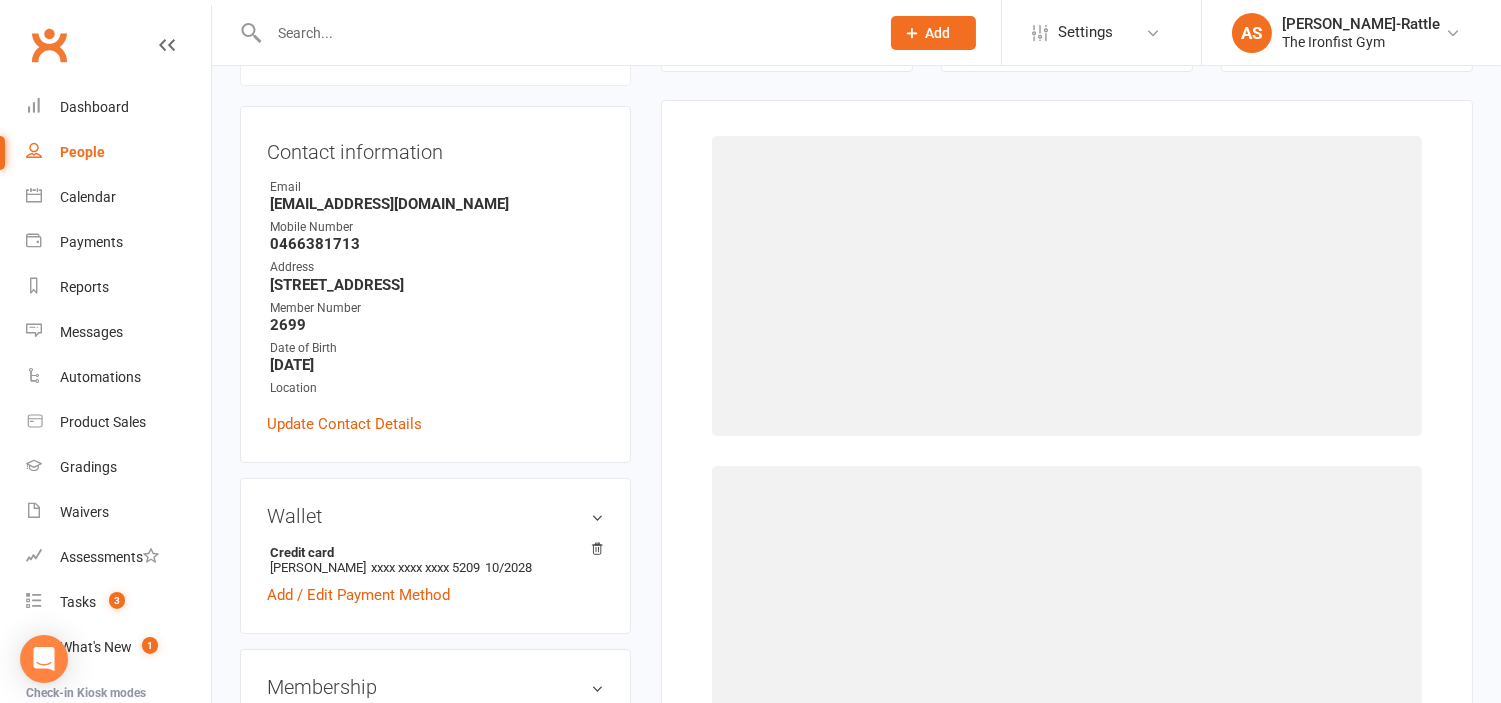 select on "1857" 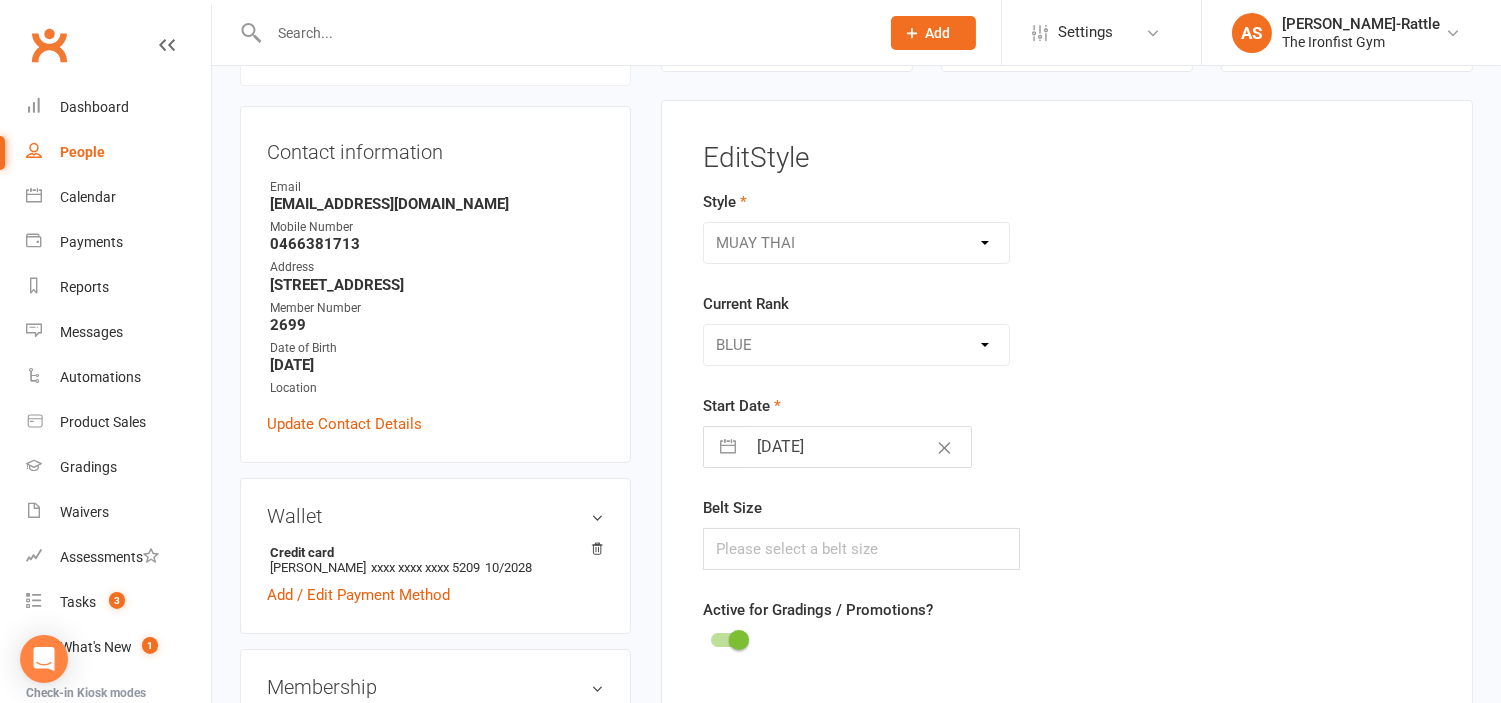 click on "Please Select Starting Rank WHITE BLUE GREEN YELLOW PURPLE BROWN BLACK" at bounding box center (856, 345) 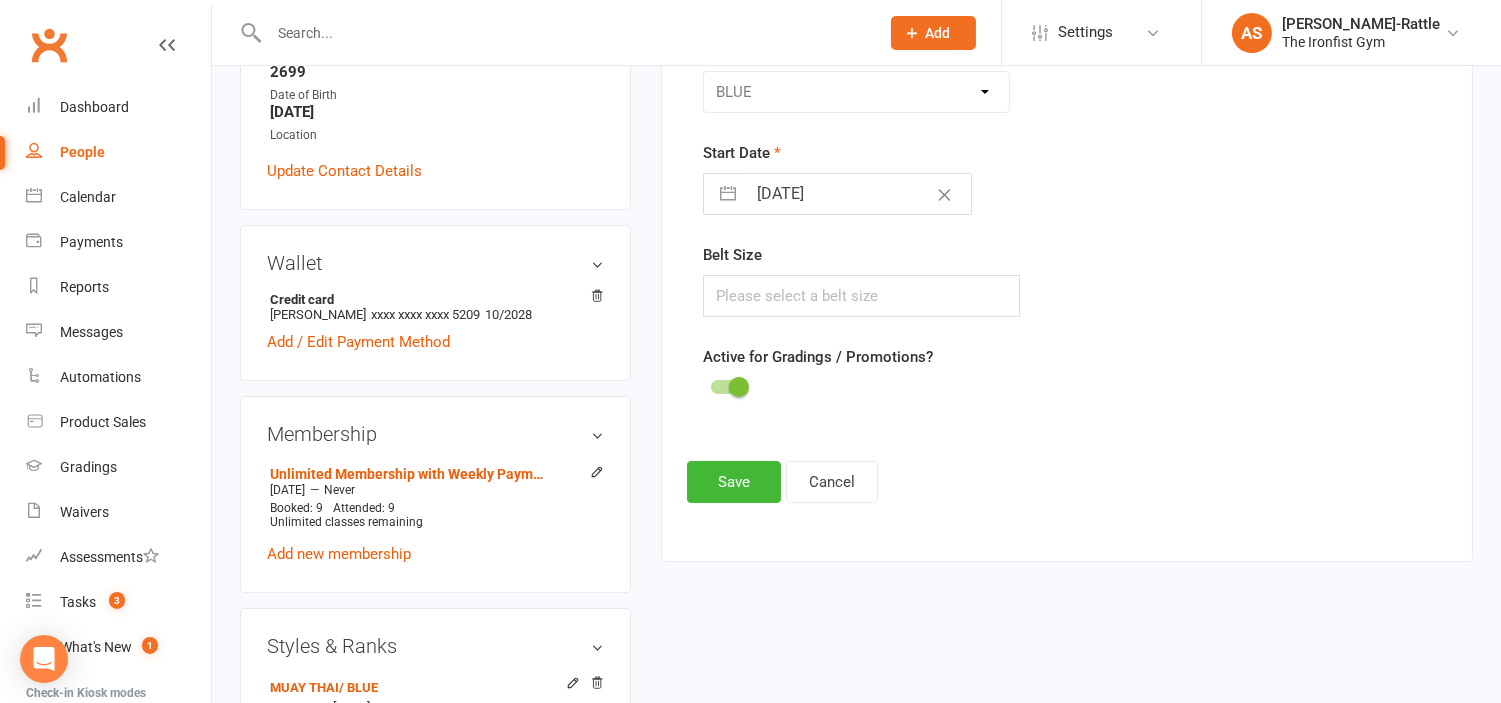 scroll, scrollTop: 426, scrollLeft: 0, axis: vertical 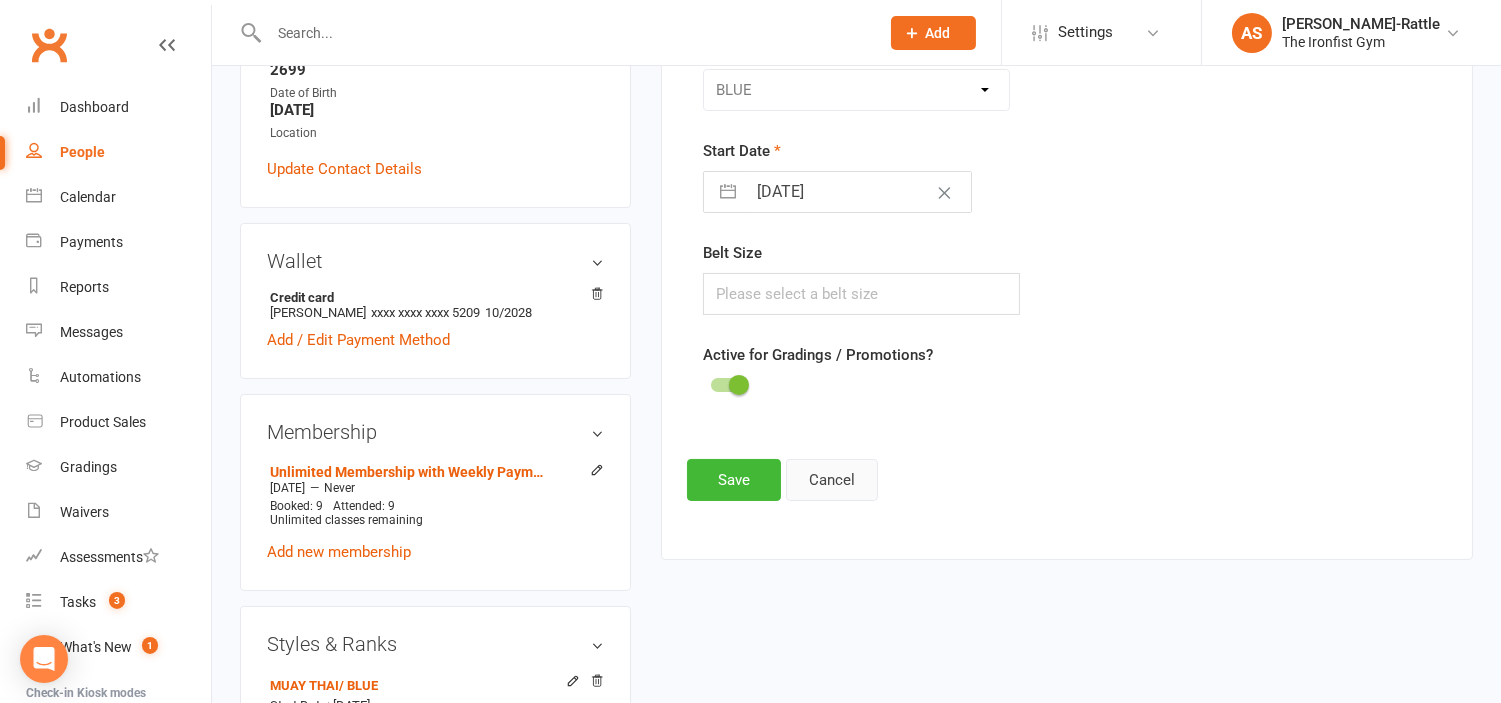 click on "Cancel" at bounding box center (832, 480) 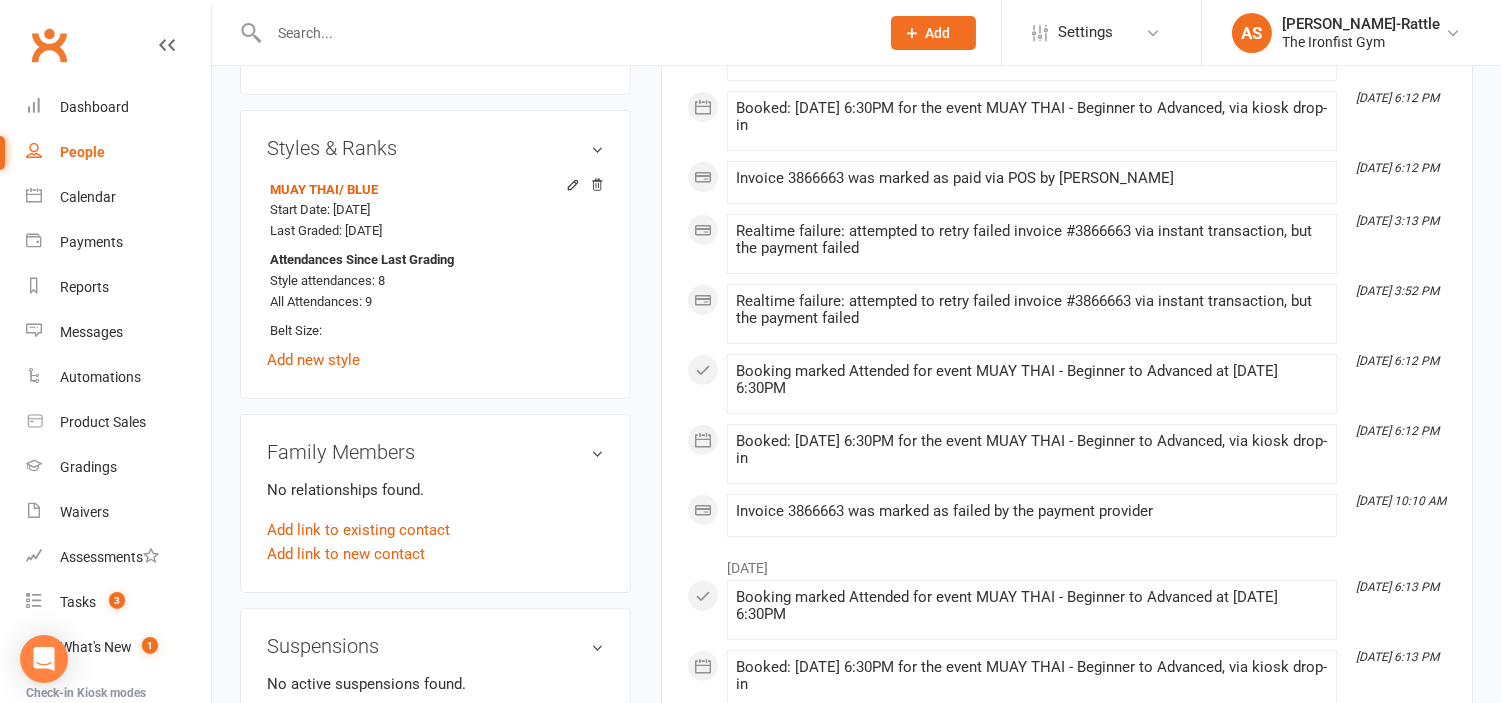scroll, scrollTop: 977, scrollLeft: 0, axis: vertical 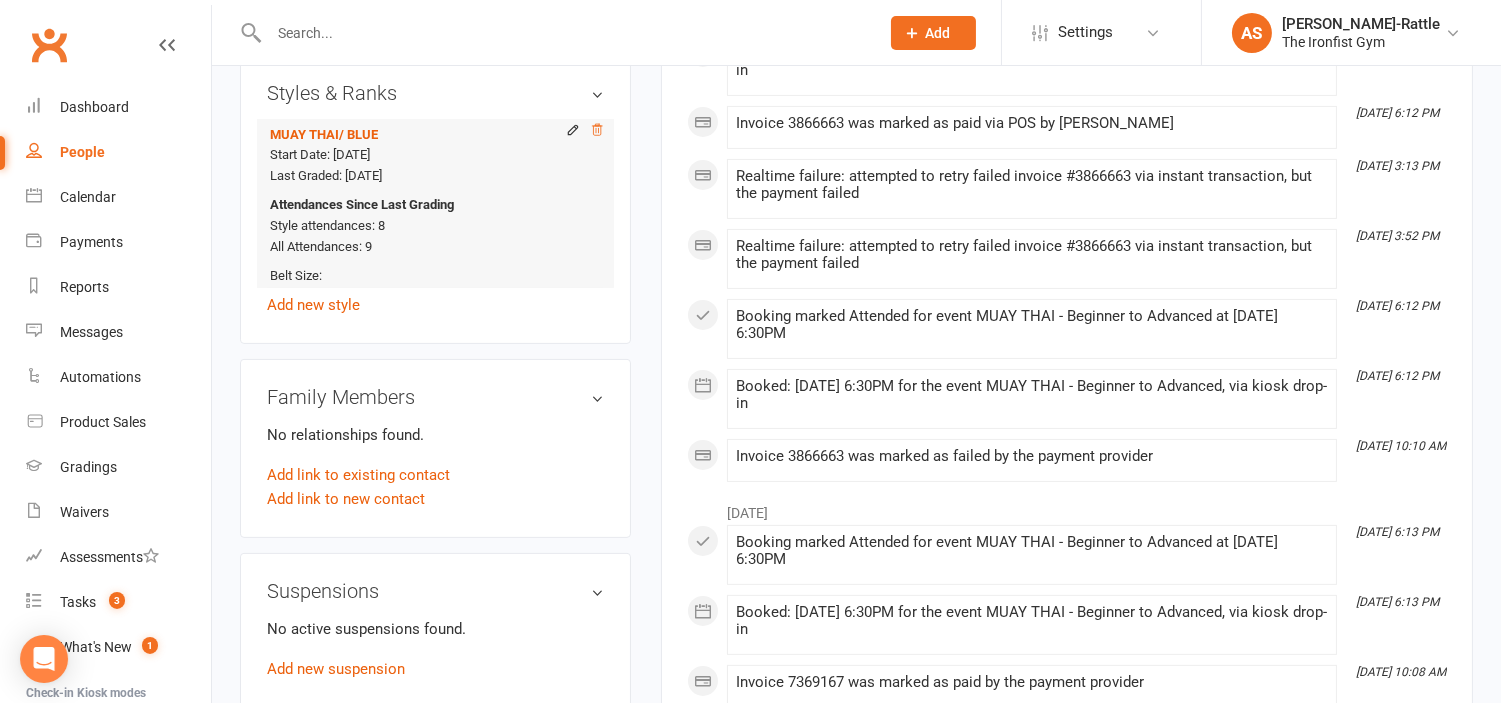click 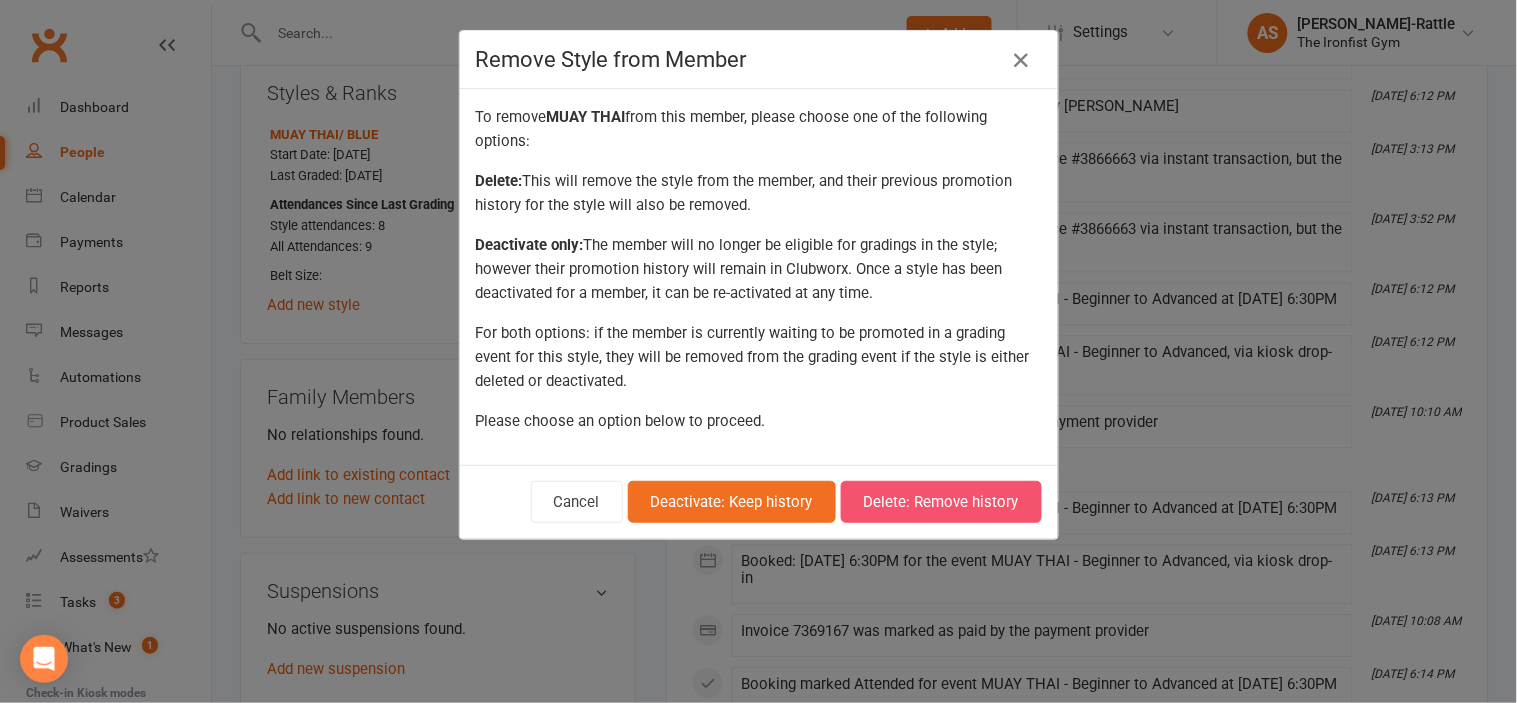 click on "Delete: Remove history" at bounding box center [941, 502] 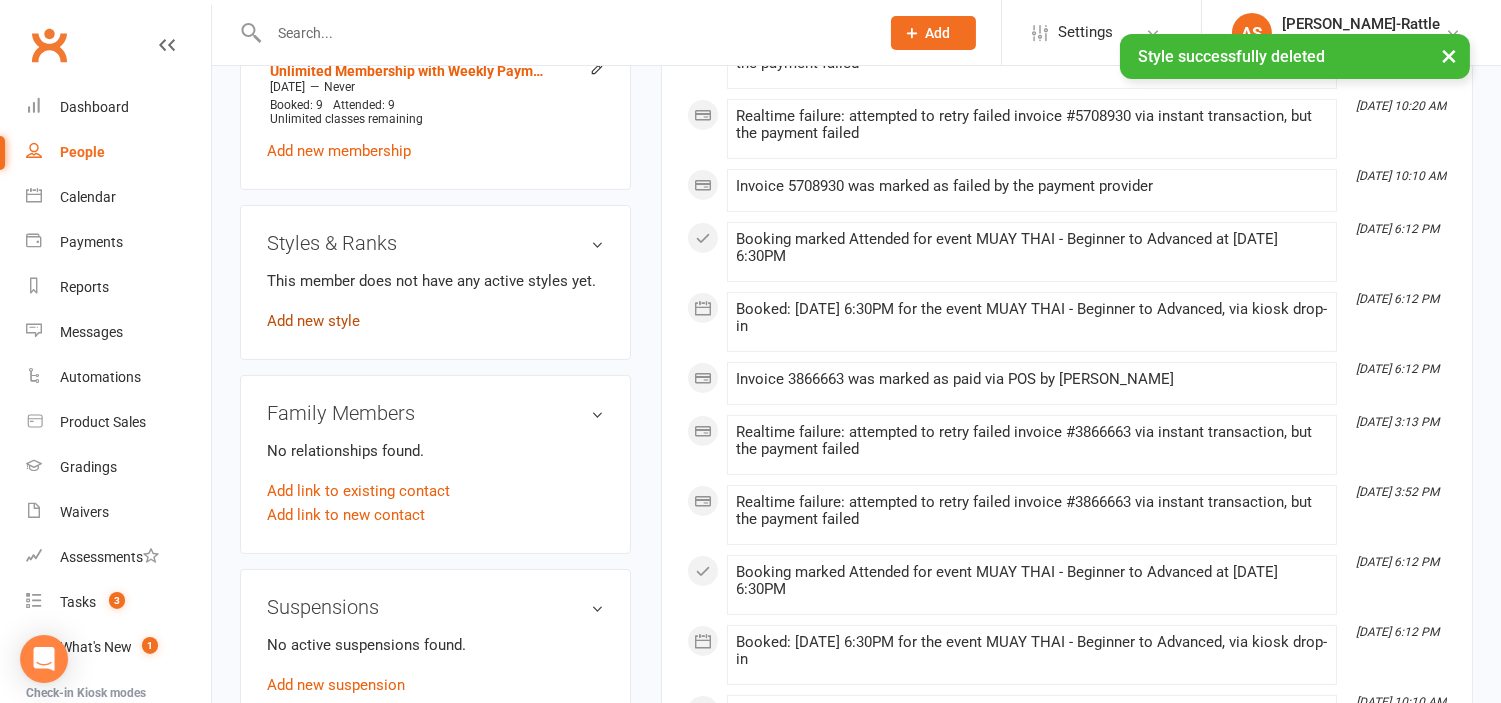 click on "Add new style" at bounding box center (313, 321) 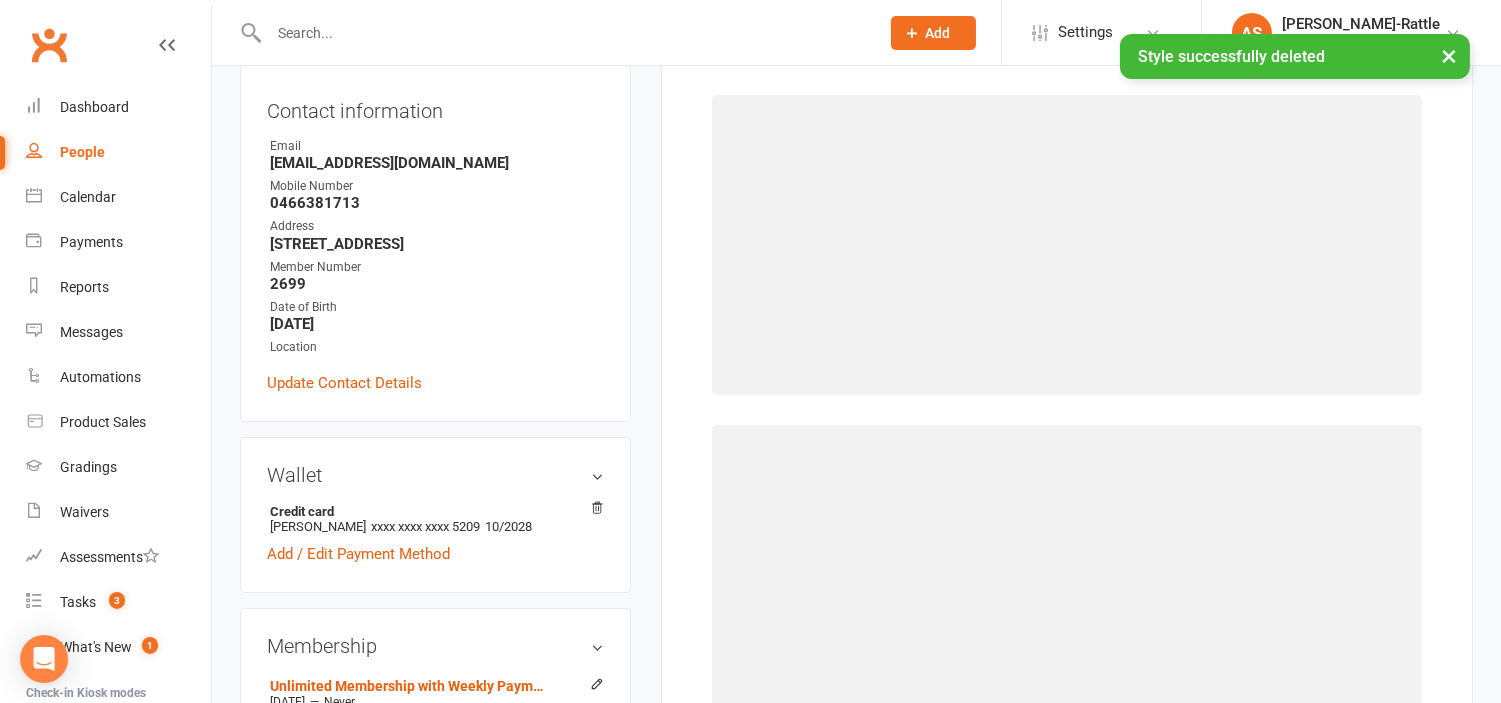 scroll, scrollTop: 171, scrollLeft: 0, axis: vertical 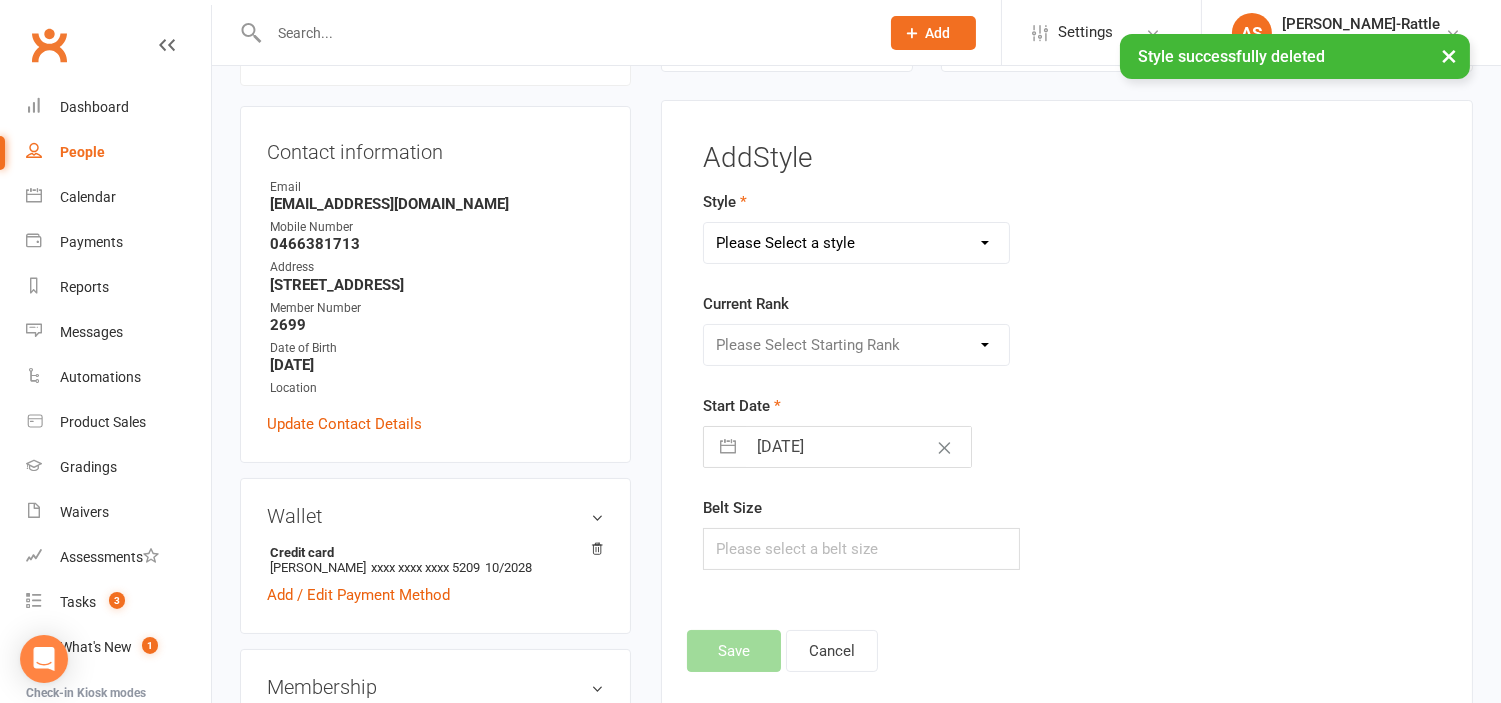 click on "Please Select a style BJJ - Gi BJJ - No Gi MUAY THAI" at bounding box center (856, 243) 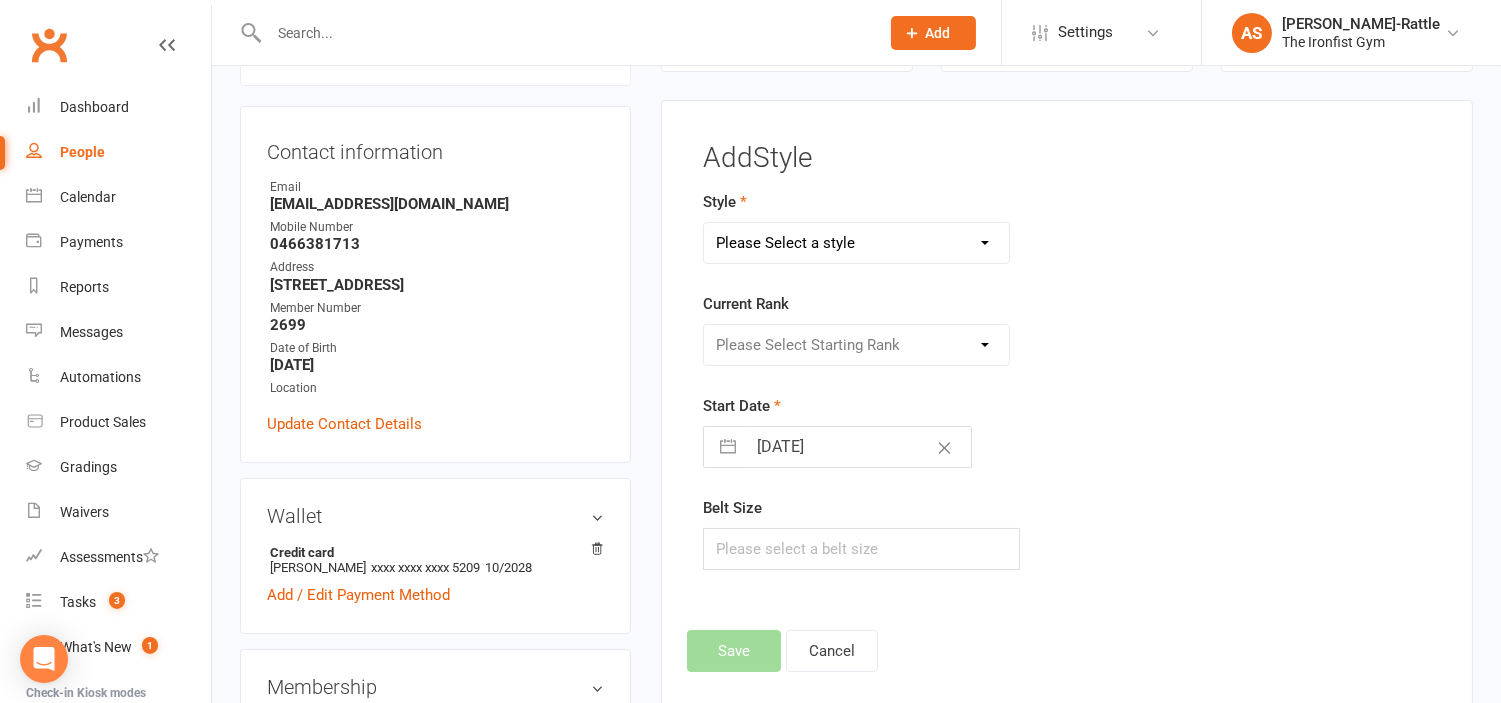 select on "1857" 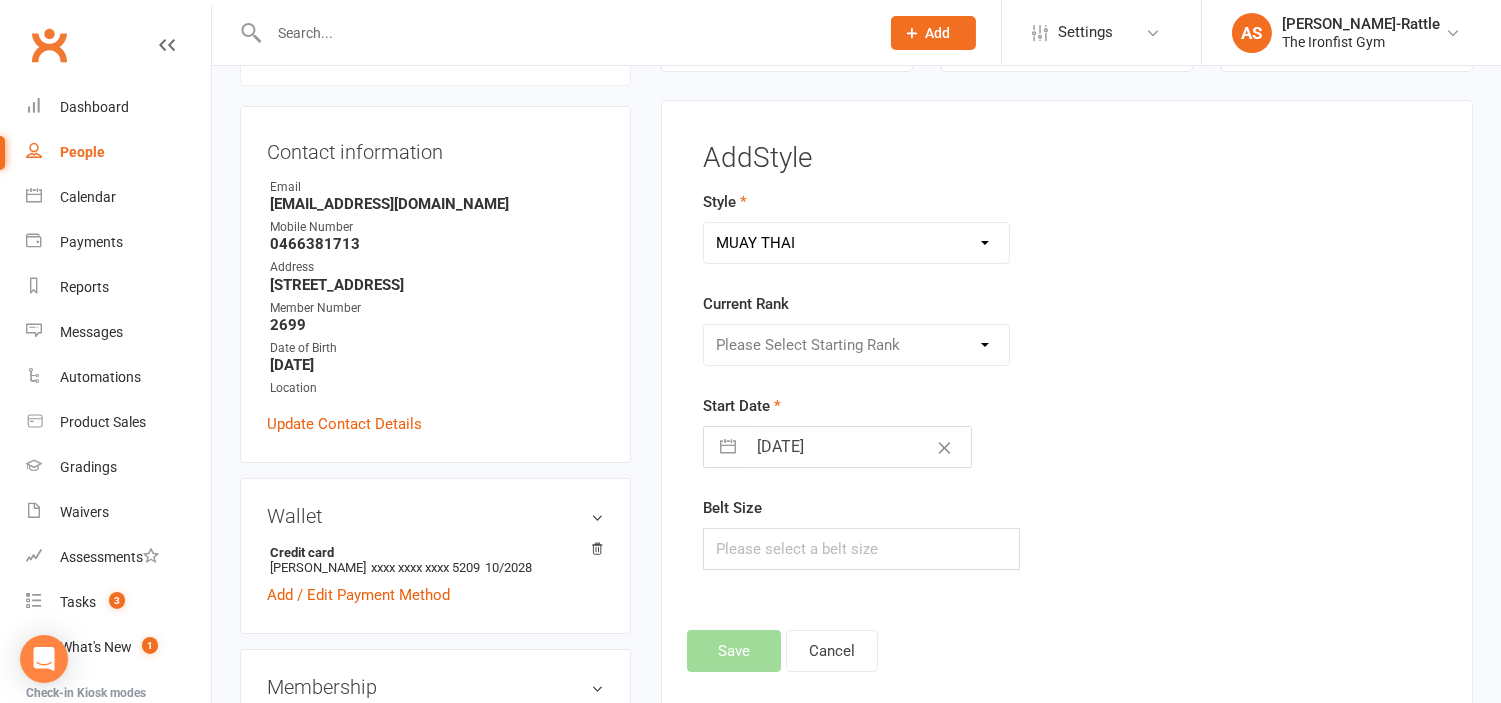 click on "Please Select a style BJJ - Gi BJJ - No Gi MUAY THAI" at bounding box center (856, 243) 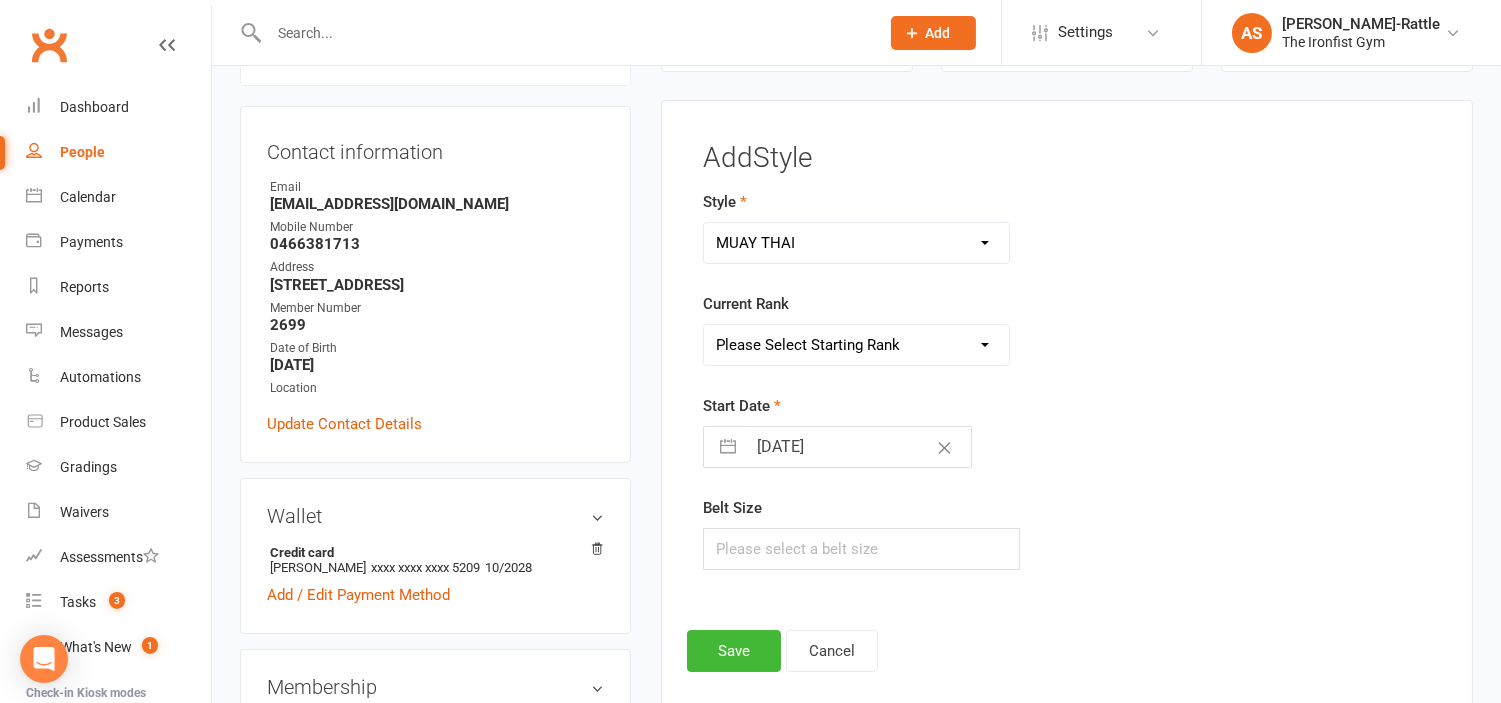 click on "Please Select Starting Rank WHITE BLUE GREEN YELLOW PURPLE BROWN BLACK" at bounding box center [856, 345] 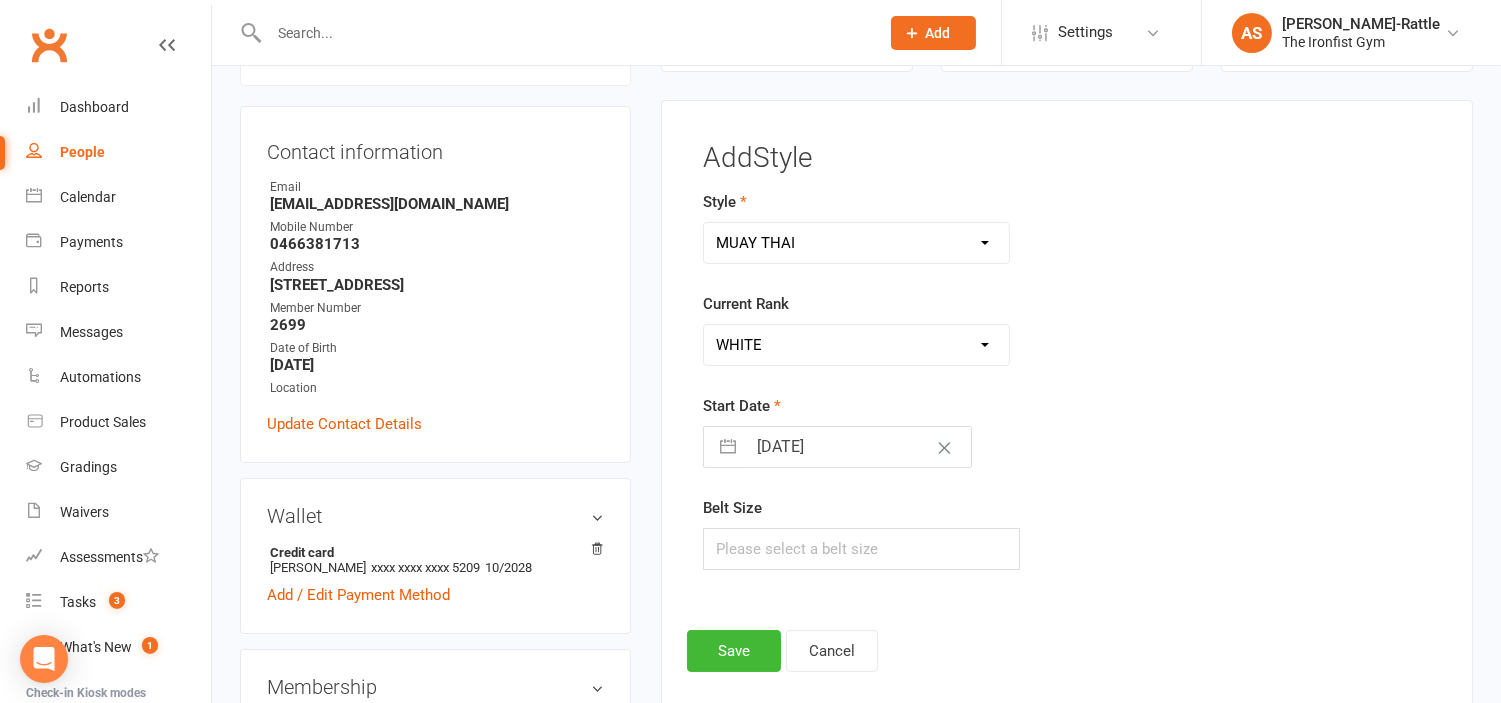 click on "Please Select Starting Rank WHITE BLUE GREEN YELLOW PURPLE BROWN BLACK" at bounding box center (856, 345) 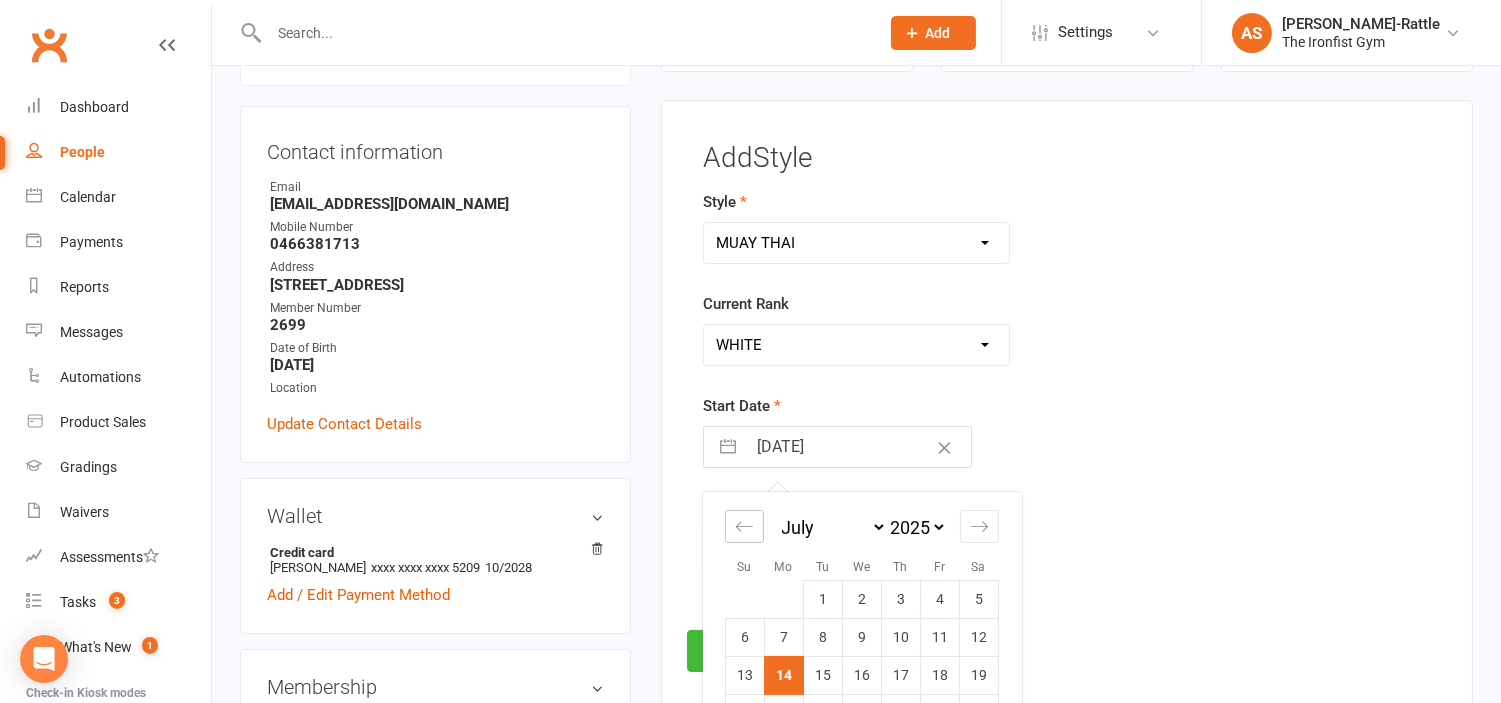 click at bounding box center [744, 526] 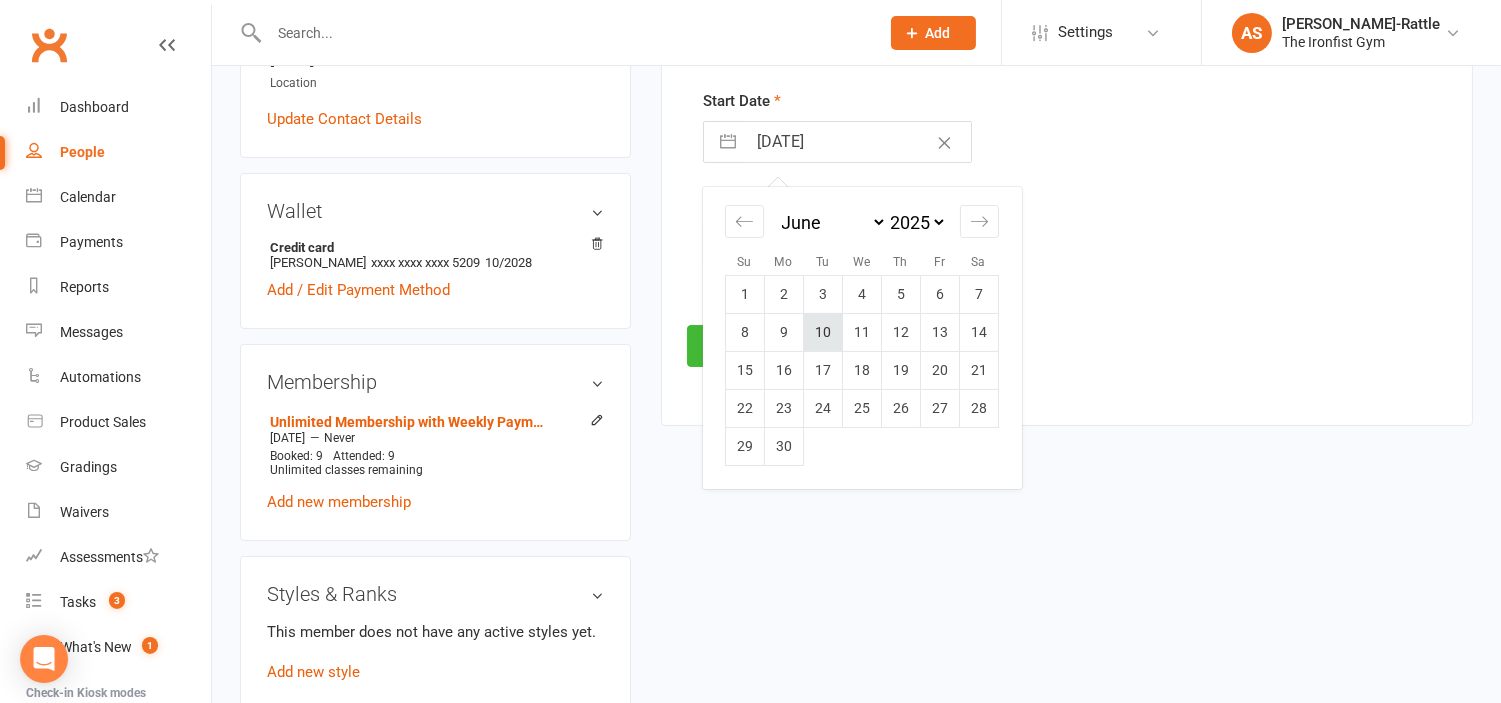 scroll, scrollTop: 477, scrollLeft: 0, axis: vertical 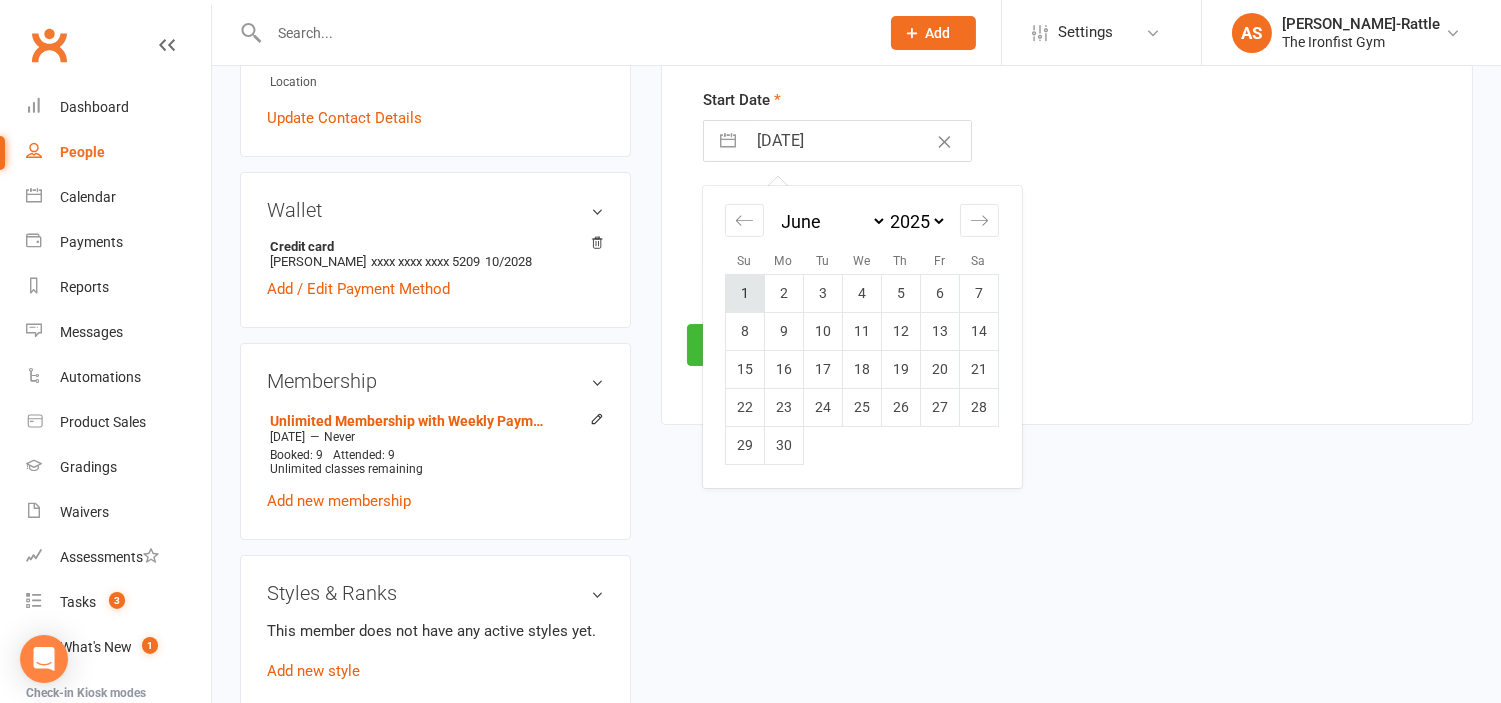 click on "1" at bounding box center (745, 293) 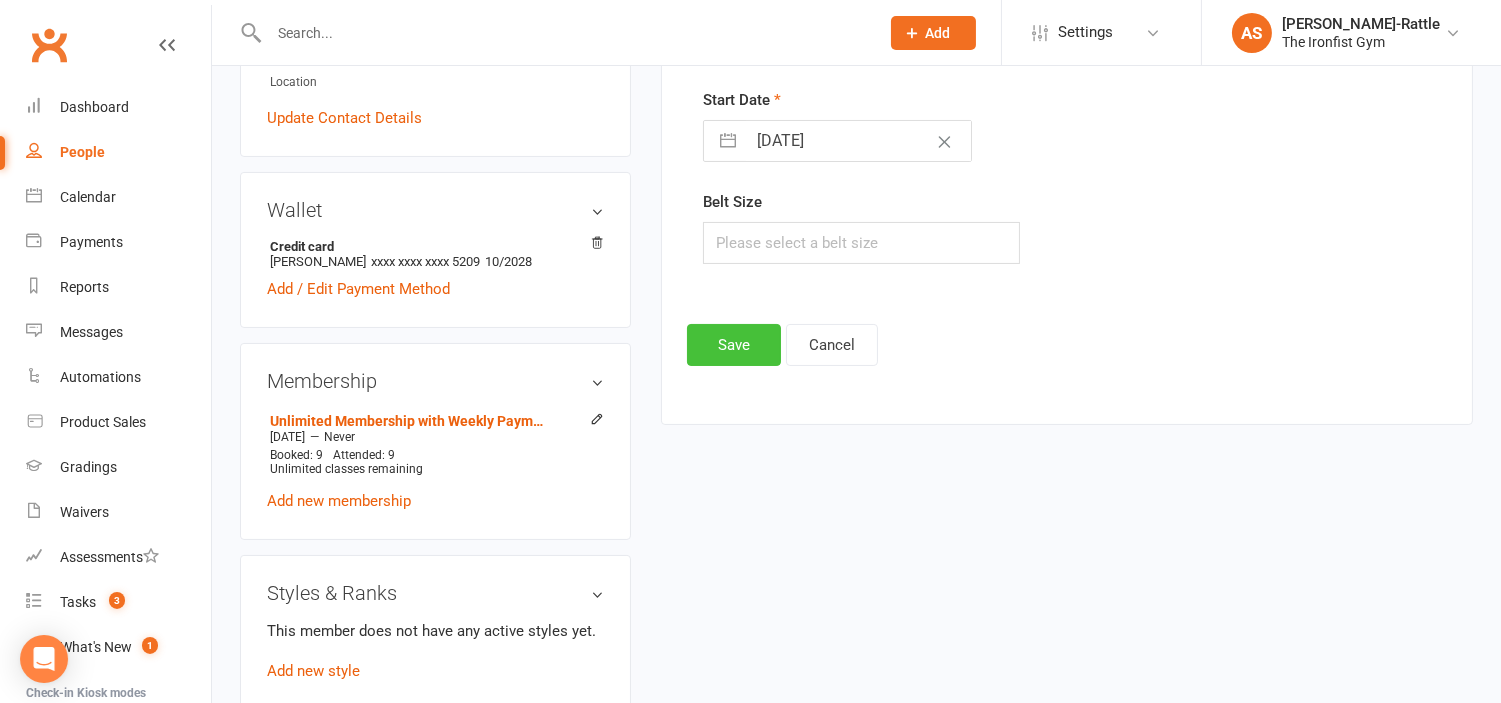 click on "Save" at bounding box center (734, 345) 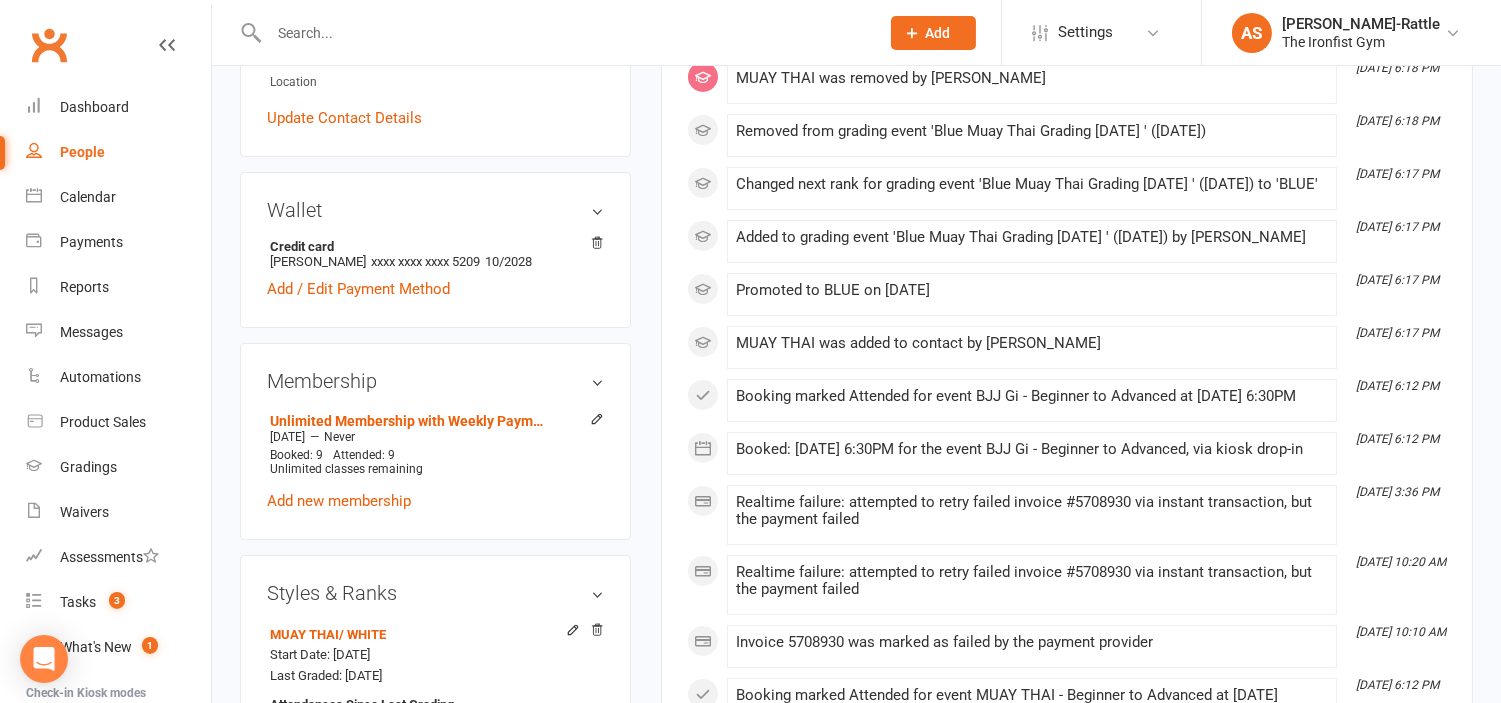 click at bounding box center (564, 33) 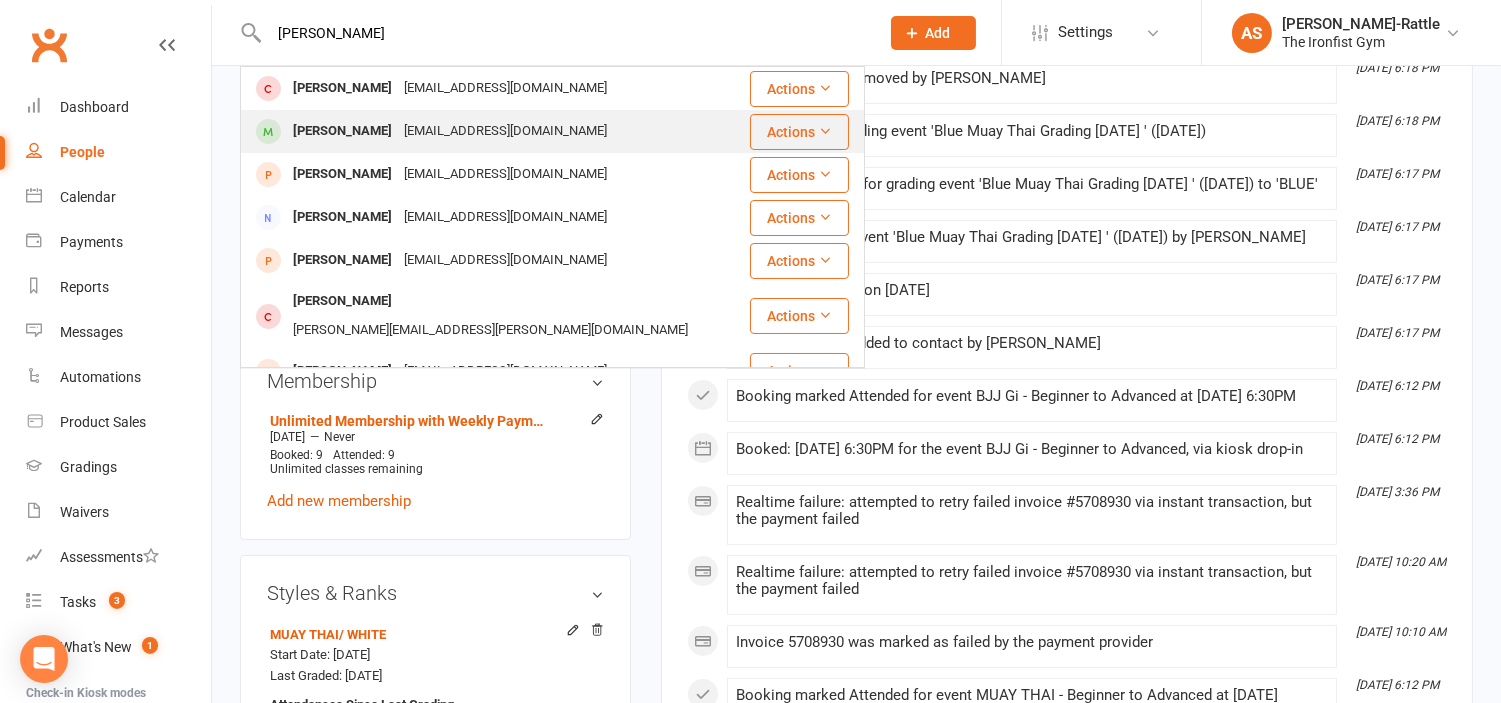 type on "marley" 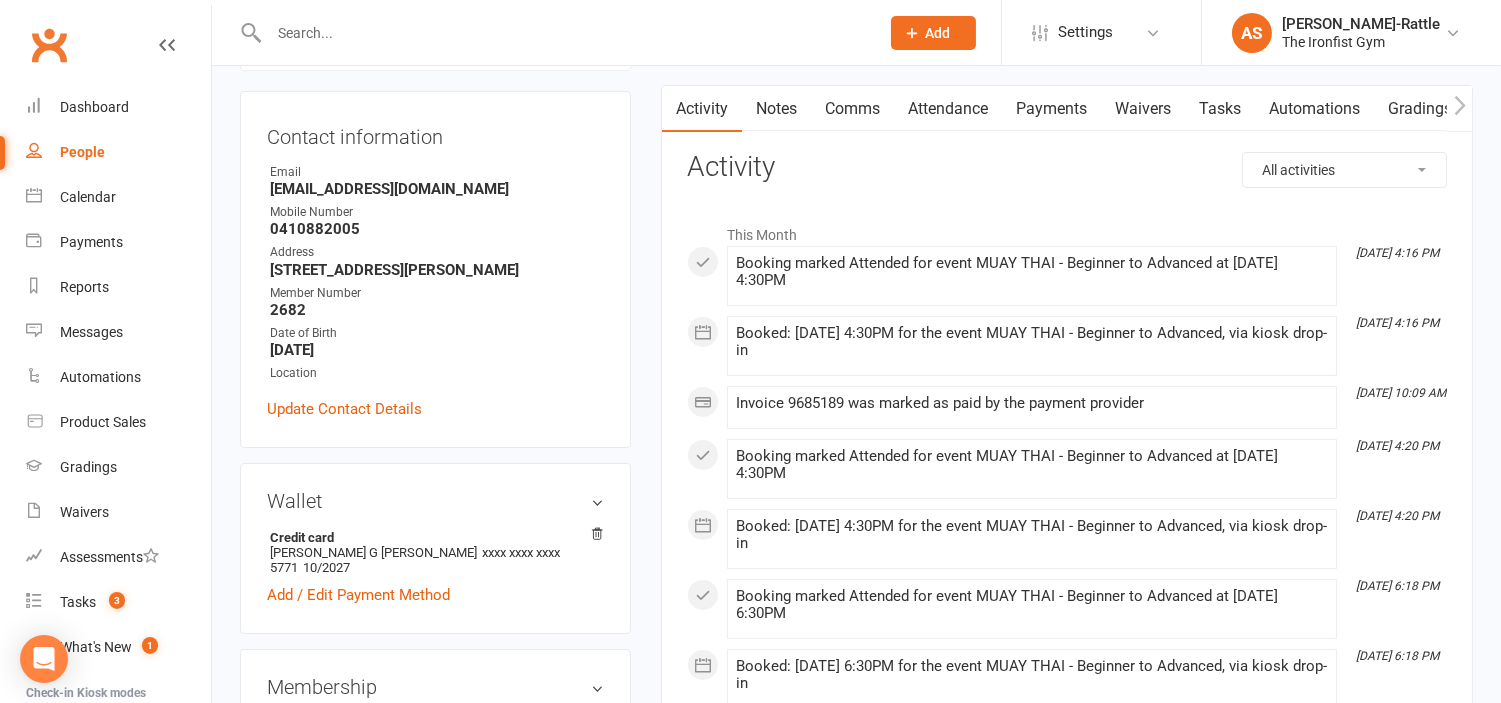 scroll, scrollTop: 0, scrollLeft: 0, axis: both 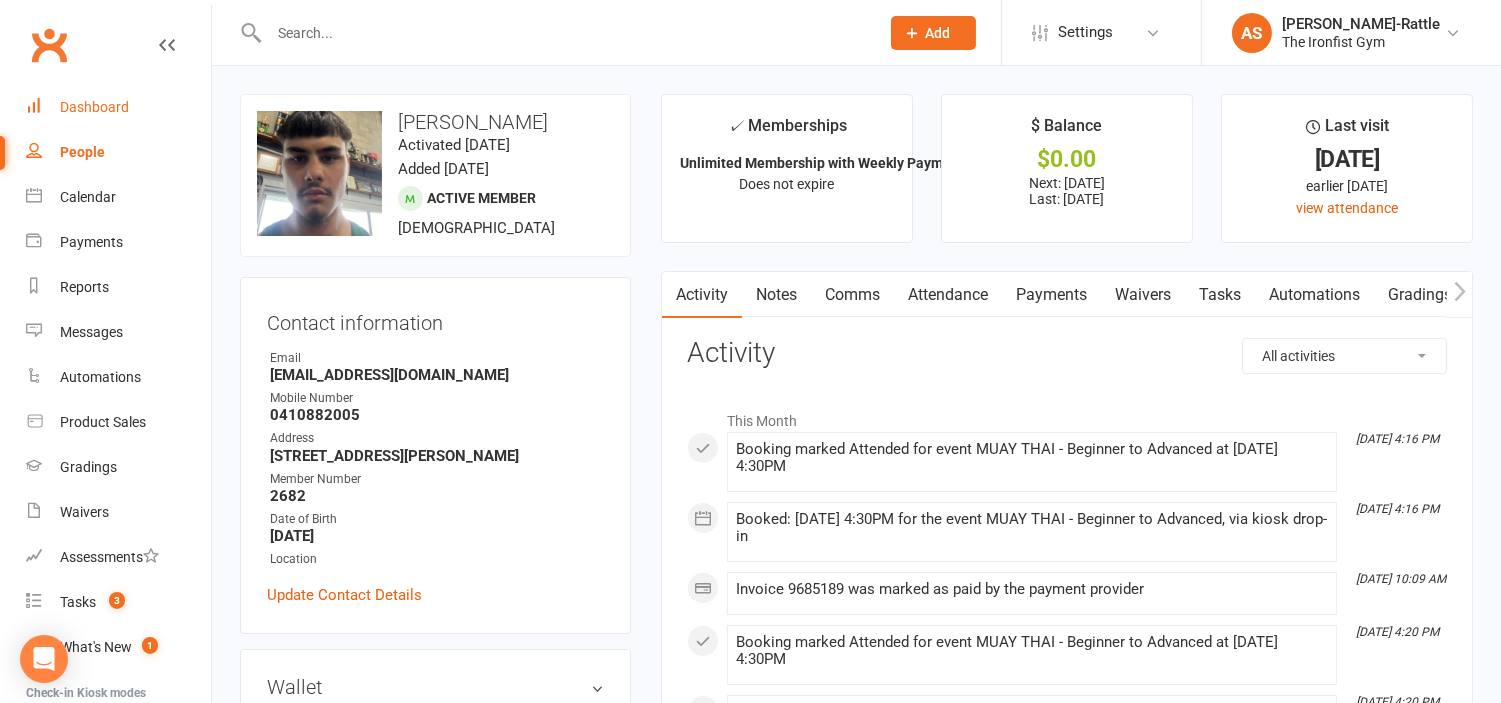 click on "Dashboard" at bounding box center (94, 107) 